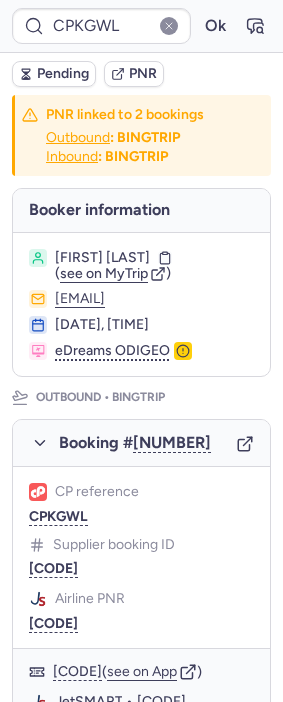 scroll, scrollTop: 0, scrollLeft: 0, axis: both 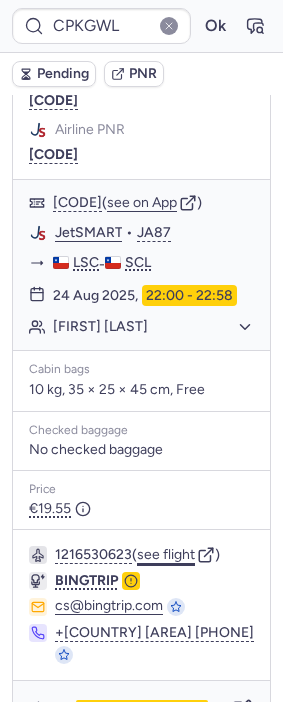 click on "see flight" 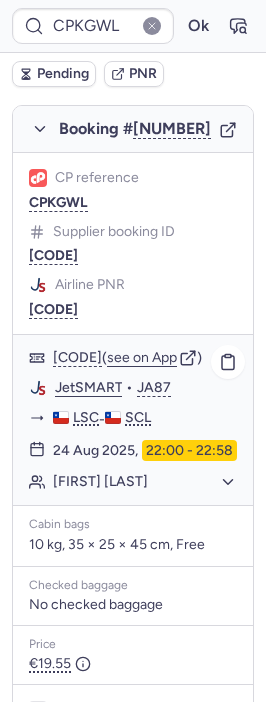 scroll, scrollTop: 1089, scrollLeft: 0, axis: vertical 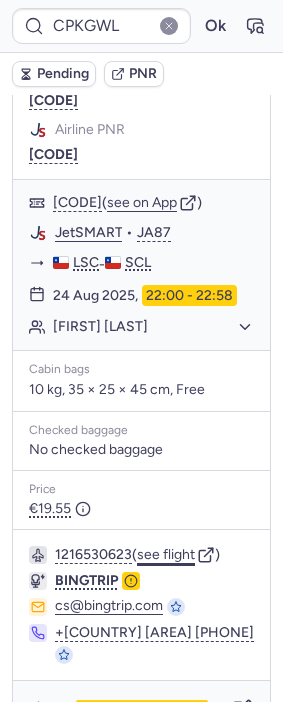 click on "see flight" 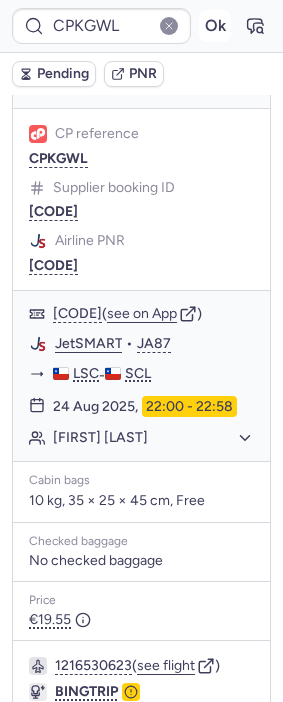 click on "Ok" at bounding box center [215, 26] 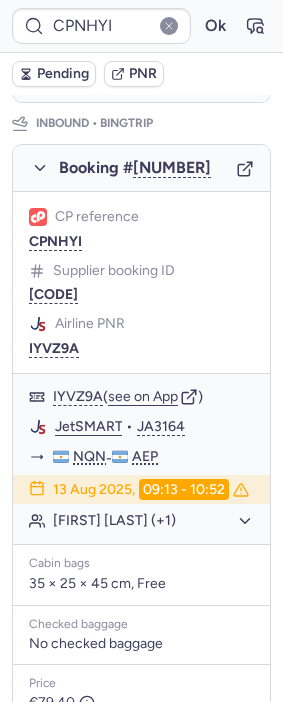 scroll, scrollTop: 1444, scrollLeft: 0, axis: vertical 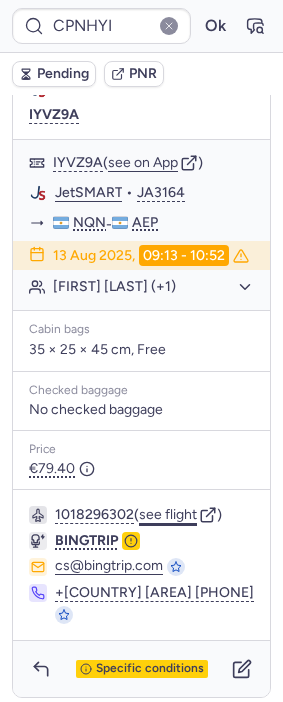 click on "see flight" 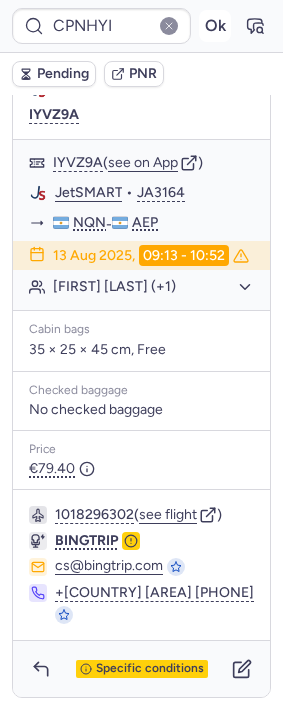click on "Ok" at bounding box center [215, 26] 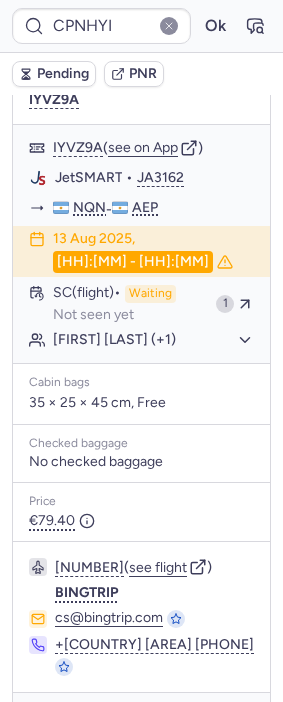 scroll, scrollTop: 1444, scrollLeft: 0, axis: vertical 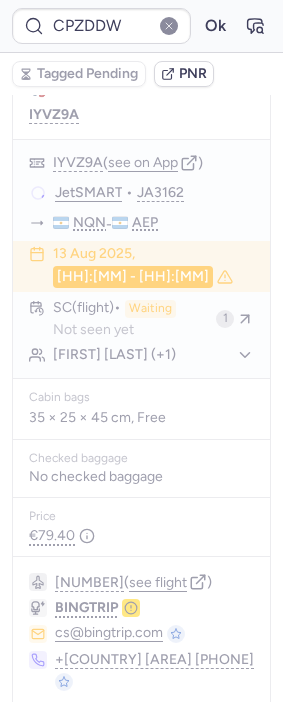 type on "CPLBHA" 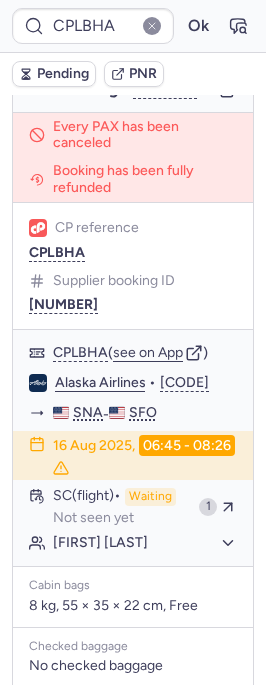scroll, scrollTop: 326, scrollLeft: 0, axis: vertical 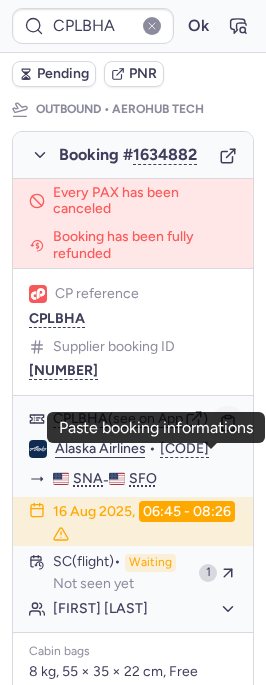 click 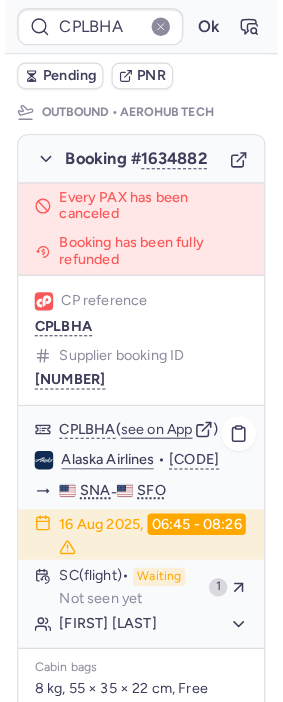 scroll, scrollTop: 770, scrollLeft: 0, axis: vertical 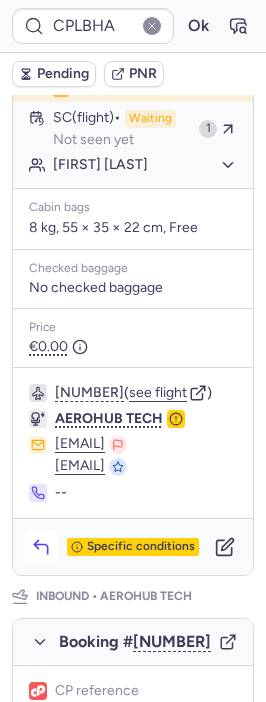 click 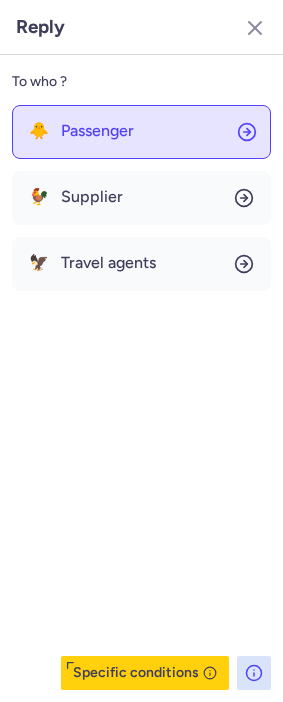 click on "🐥 Passenger" 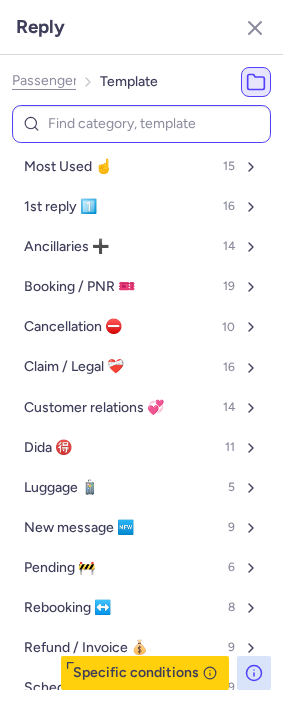 click at bounding box center [141, 124] 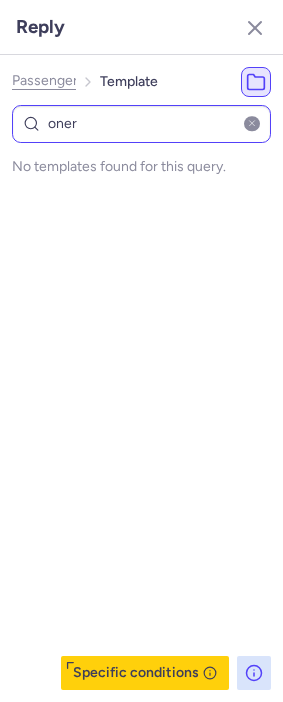 type on "one" 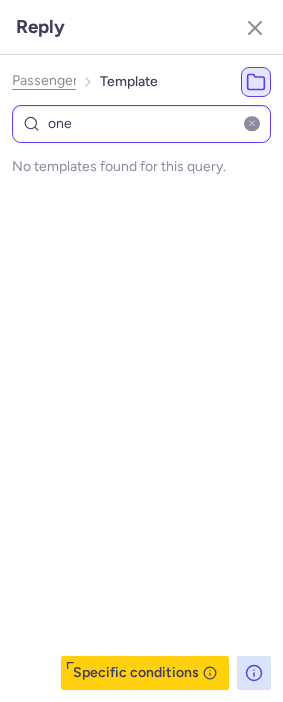 select on "en" 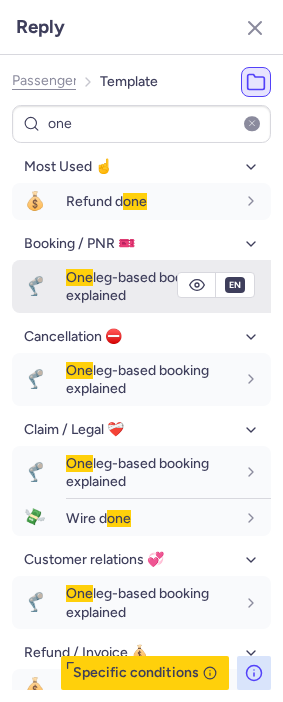 type on "one" 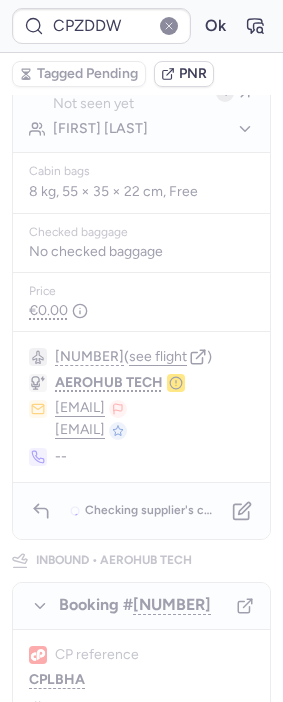 scroll, scrollTop: 0, scrollLeft: 0, axis: both 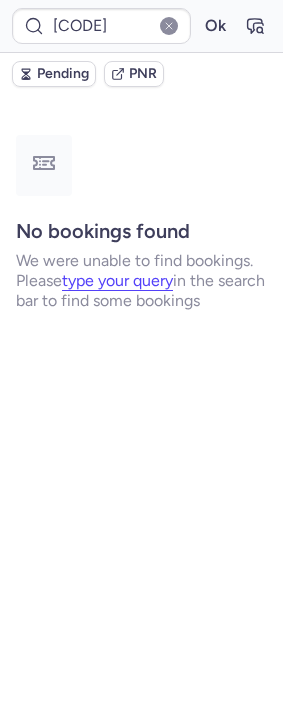 type on "[CODE]" 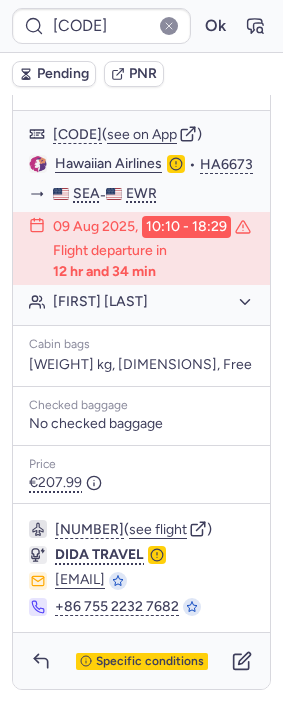 scroll, scrollTop: 495, scrollLeft: 0, axis: vertical 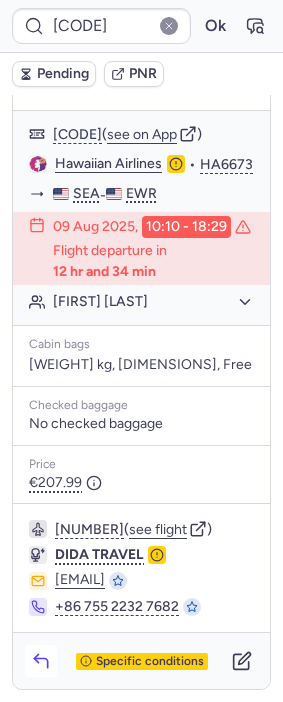 click at bounding box center (41, 661) 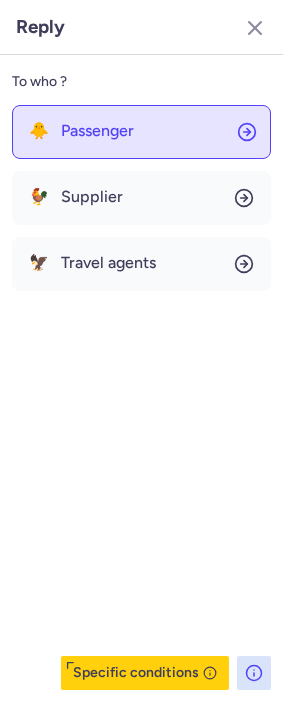 click on "🐥 Passenger" 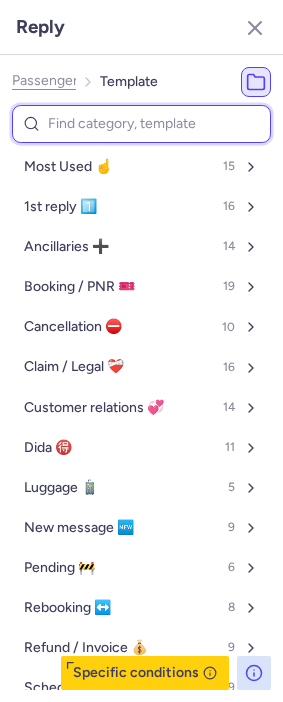 click at bounding box center (141, 124) 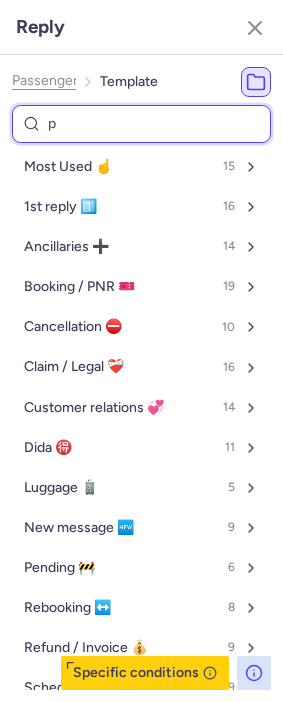 type on "pn" 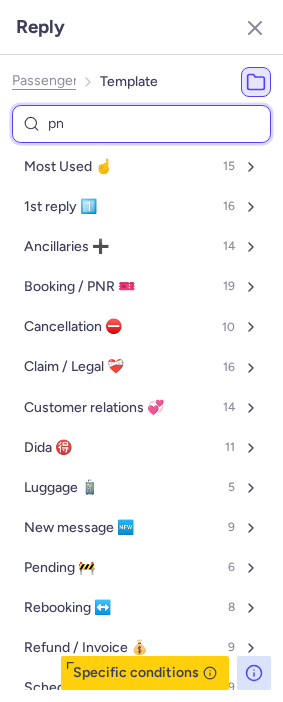 select on "en" 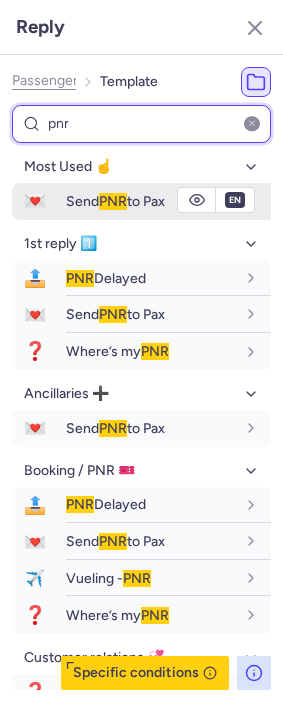type on "pnr" 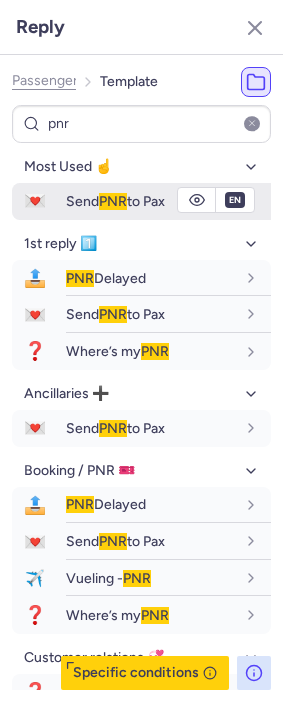 click on "Send  PNR  to Pax" at bounding box center [115, 201] 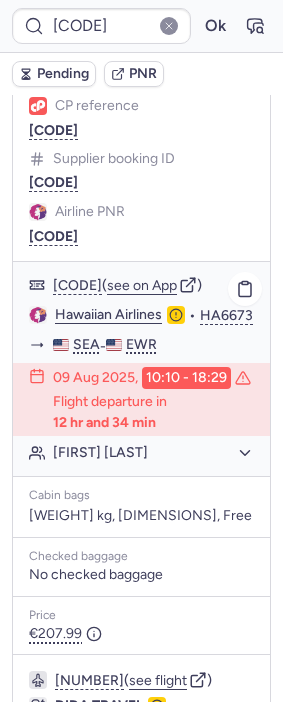 scroll, scrollTop: 272, scrollLeft: 0, axis: vertical 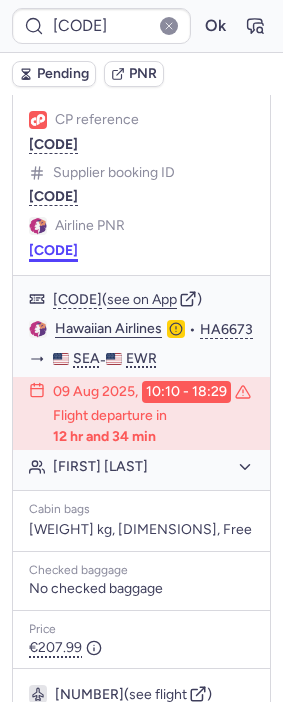 click on "[CODE]" at bounding box center [53, 251] 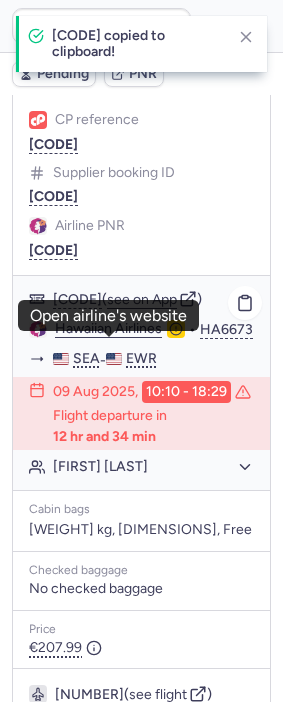 click on "Hawaiian Airlines" 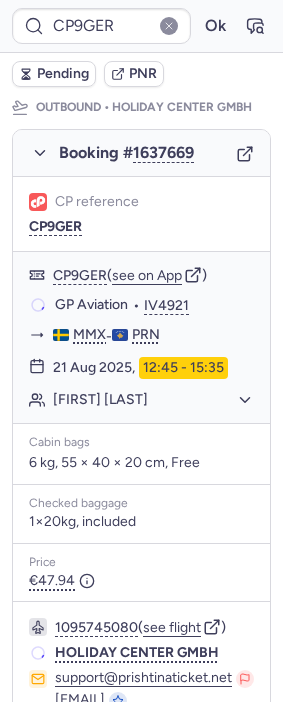 scroll, scrollTop: 320, scrollLeft: 0, axis: vertical 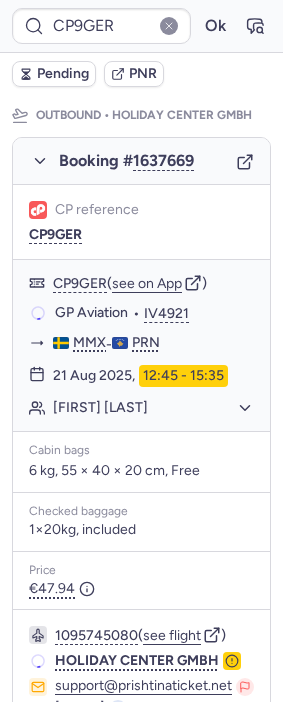 type on "CPWMNY" 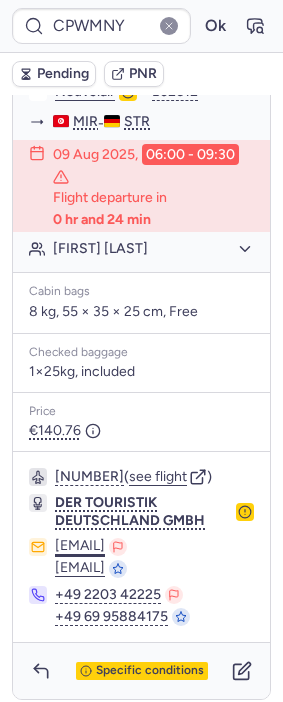 scroll, scrollTop: 407, scrollLeft: 0, axis: vertical 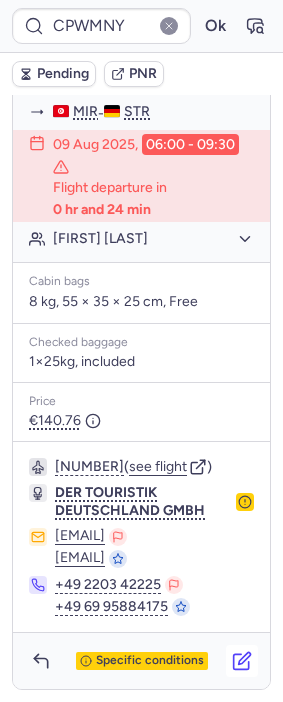 click 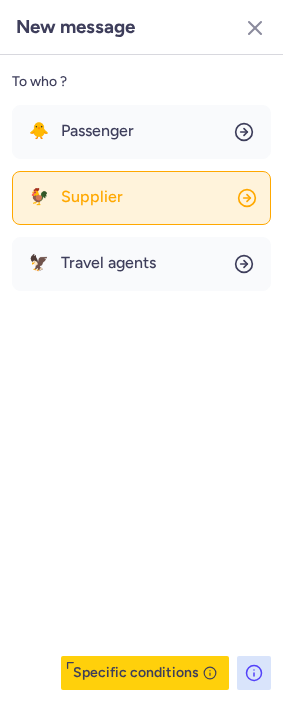 click on "Supplier" at bounding box center (92, 197) 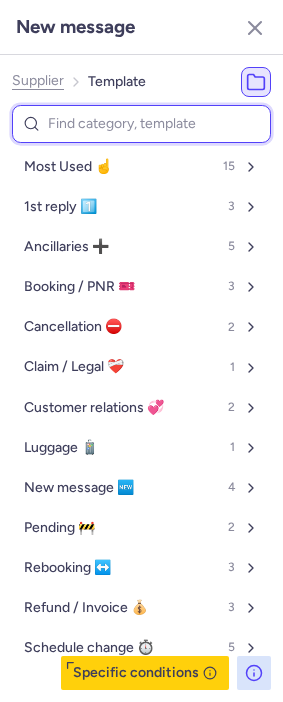 click at bounding box center [141, 124] 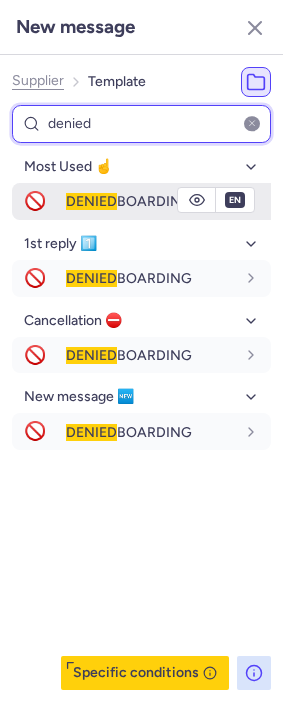 type on "denied" 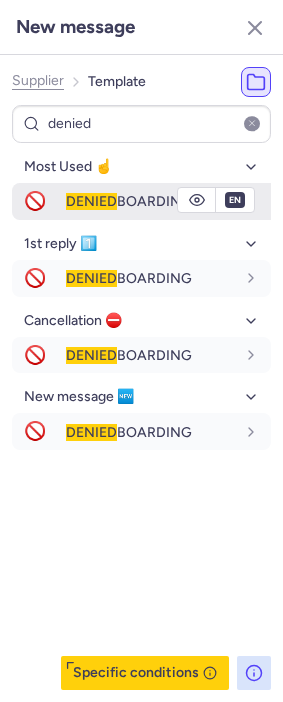 click on "DENIED BOARDING" at bounding box center [129, 201] 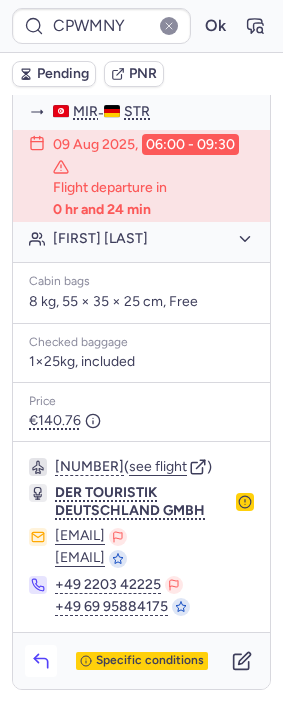 click 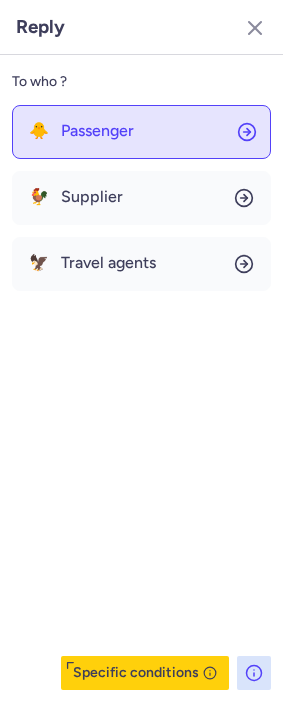 click on "Passenger" at bounding box center (97, 131) 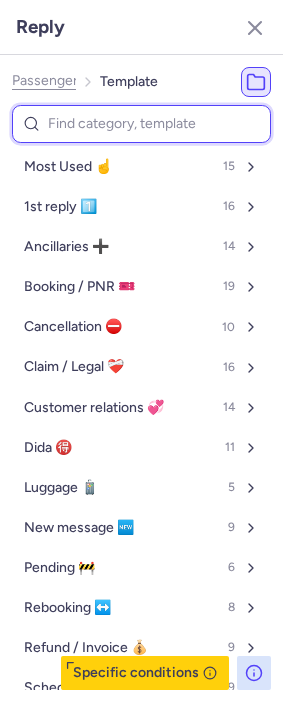 click at bounding box center [141, 124] 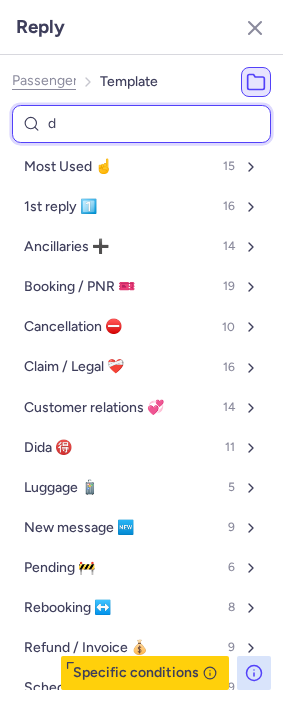 type on "de" 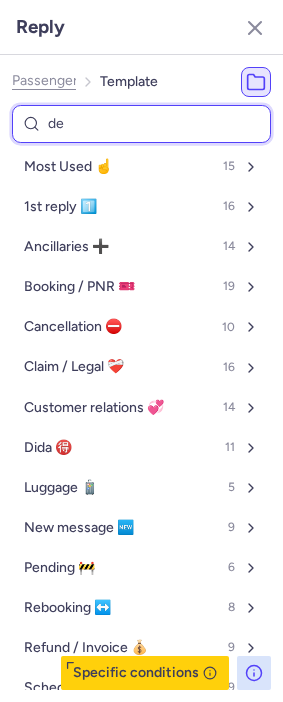 select on "en" 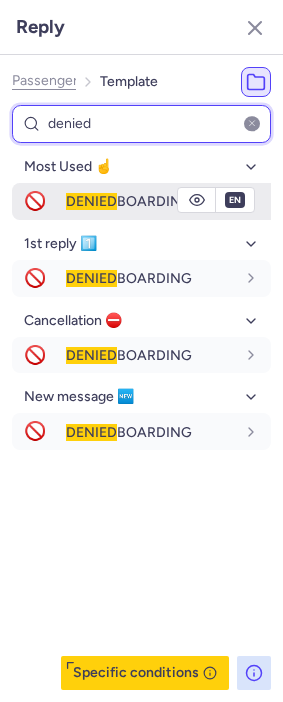 type on "denied" 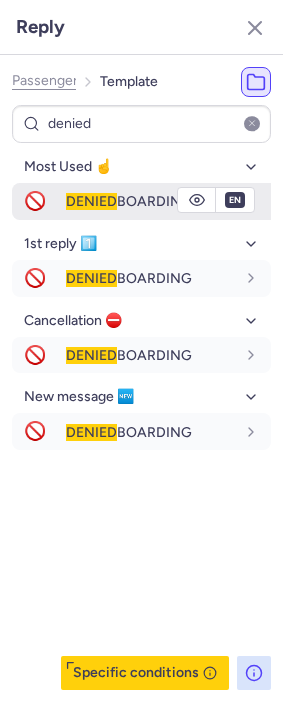 click on "DENIED BOARDING" at bounding box center [168, 201] 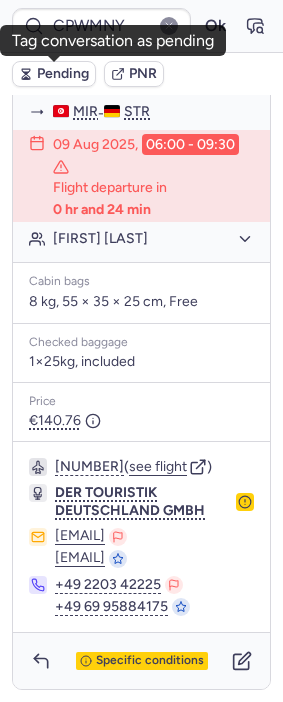 click on "Pending" at bounding box center [63, 74] 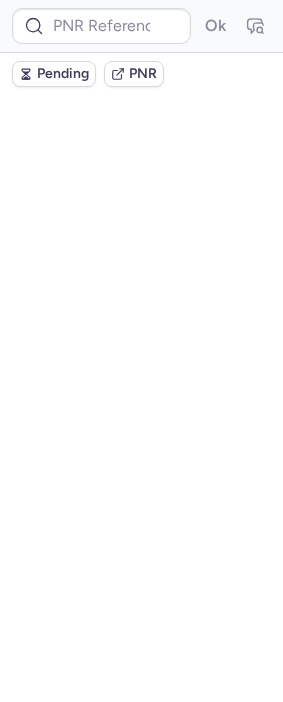 scroll, scrollTop: 0, scrollLeft: 0, axis: both 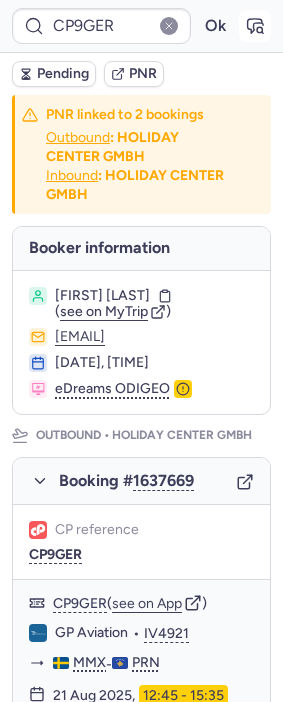 click 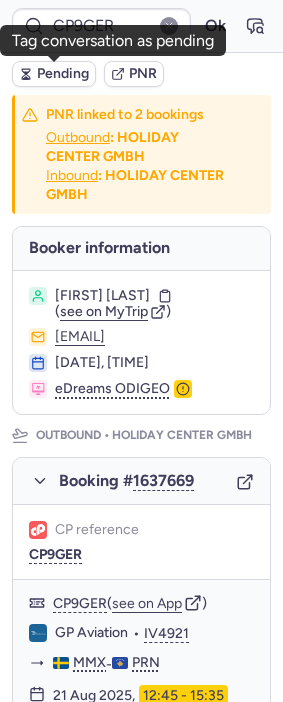click on "Pending" at bounding box center [54, 74] 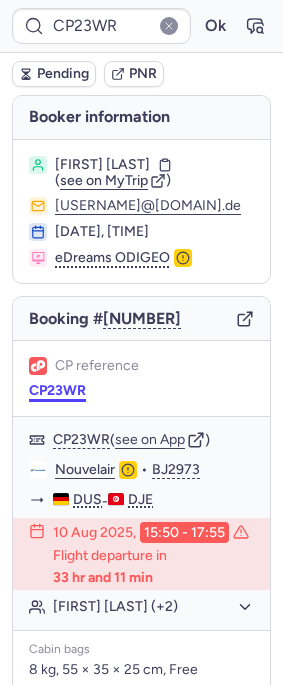 click on "CP23WR" at bounding box center (57, 391) 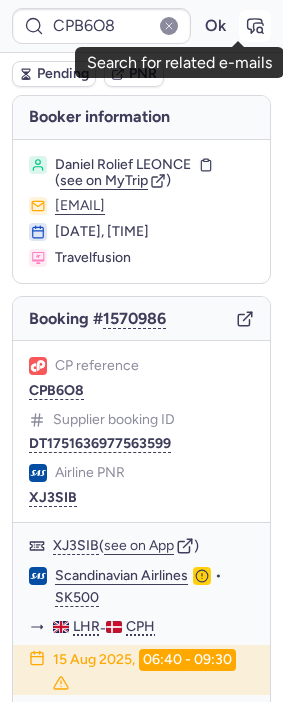 click 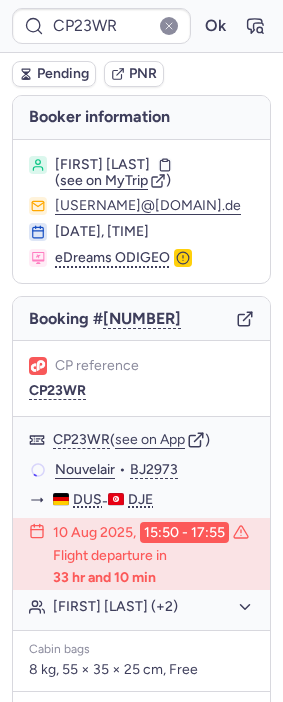 type on "CPCJE9" 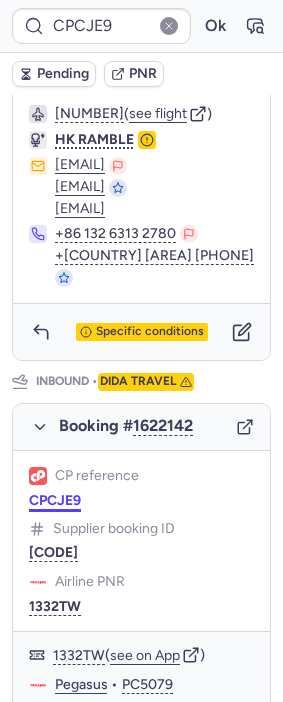 scroll, scrollTop: 1000, scrollLeft: 0, axis: vertical 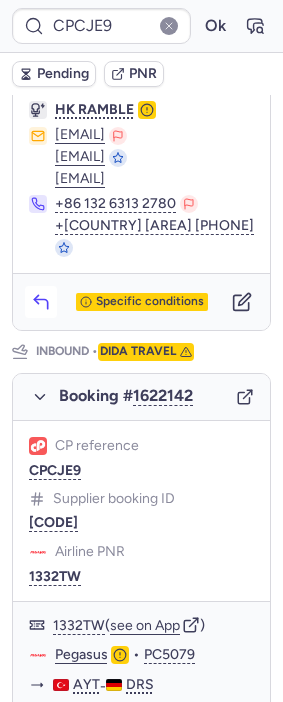 click 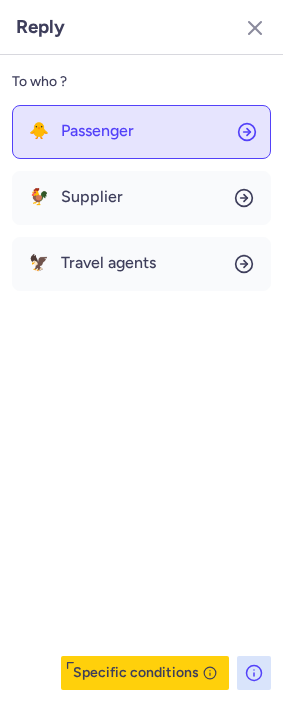 click on "🐥 Passenger" 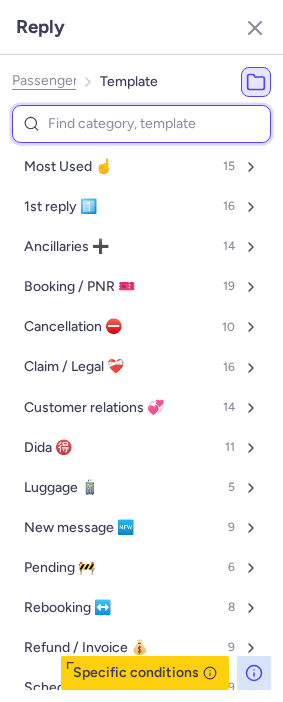 click at bounding box center [141, 124] 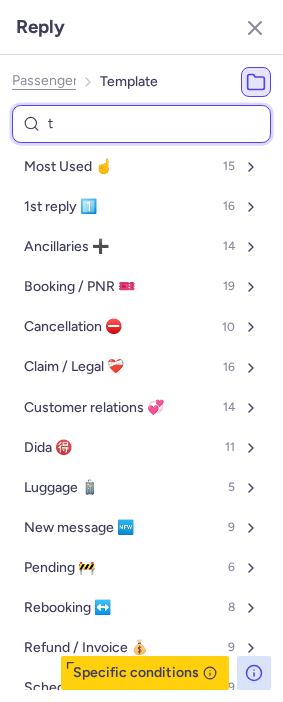 type on "tp" 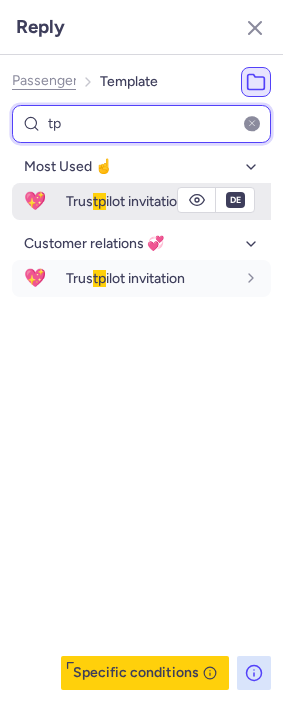 type on "tp" 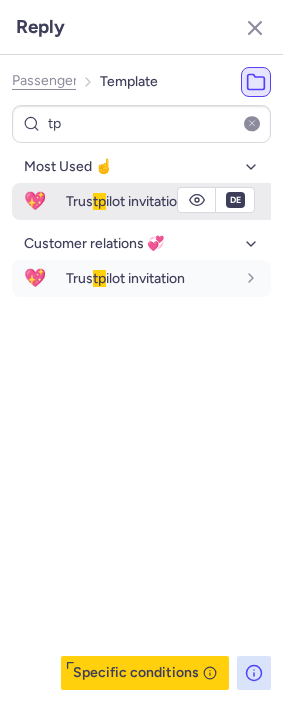 click on "Trus tp ilot invitation" at bounding box center (125, 201) 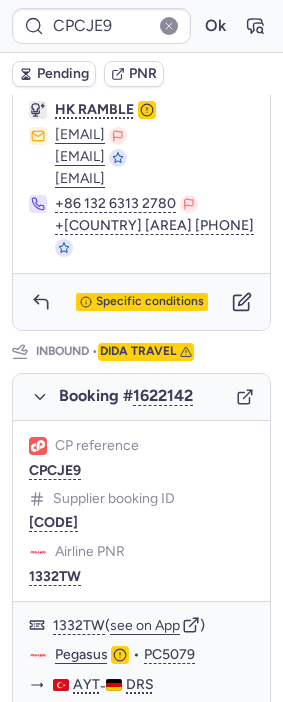 type on "CPZDDW" 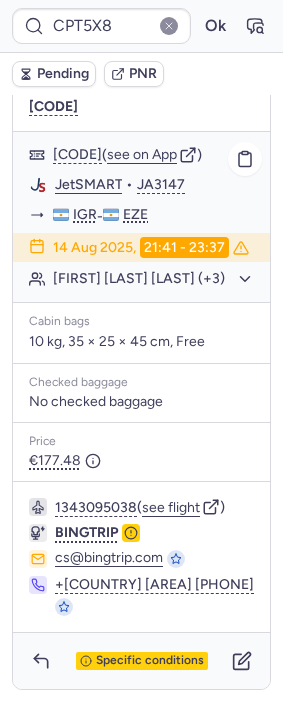 scroll, scrollTop: 1384, scrollLeft: 0, axis: vertical 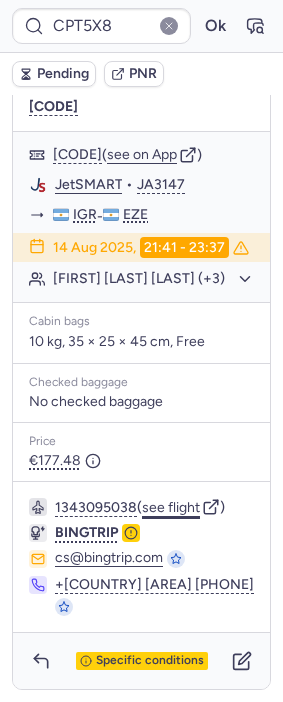 click on "see flight" 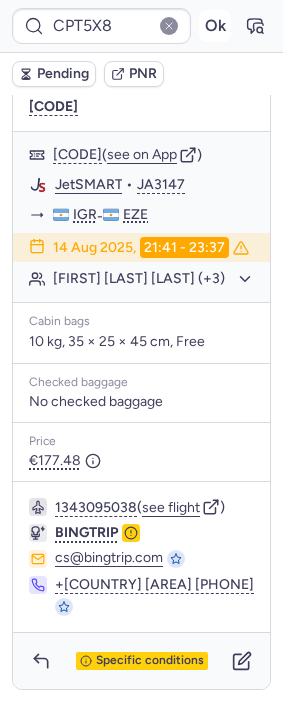 click on "Ok" at bounding box center (215, 26) 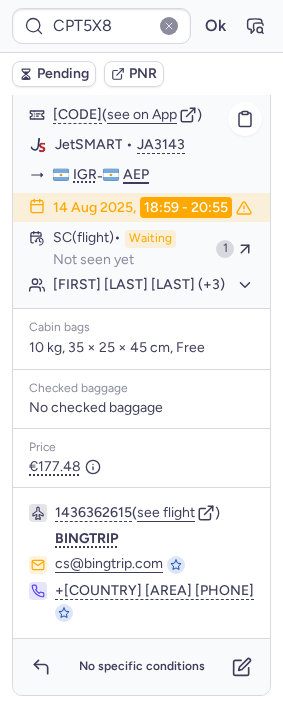 scroll, scrollTop: 1384, scrollLeft: 0, axis: vertical 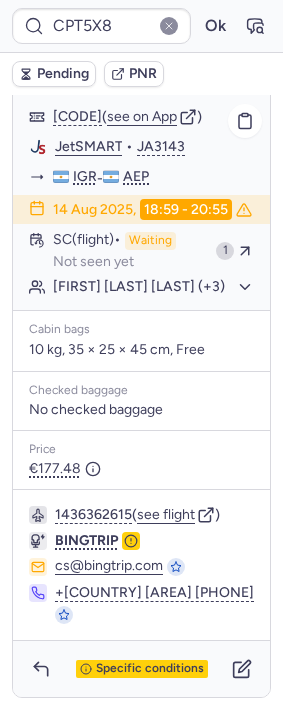 type on "CPZDDW" 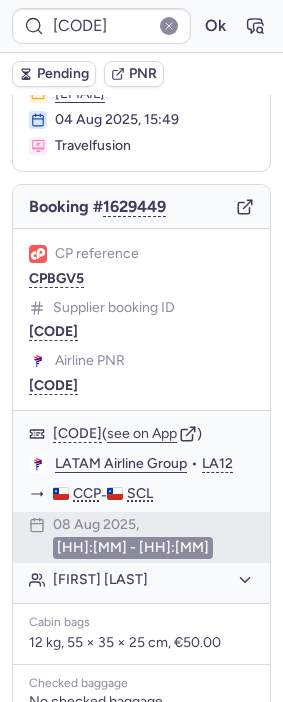scroll, scrollTop: 367, scrollLeft: 0, axis: vertical 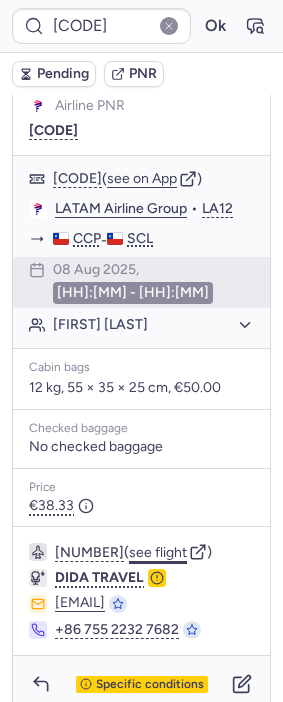 click on "see flight" 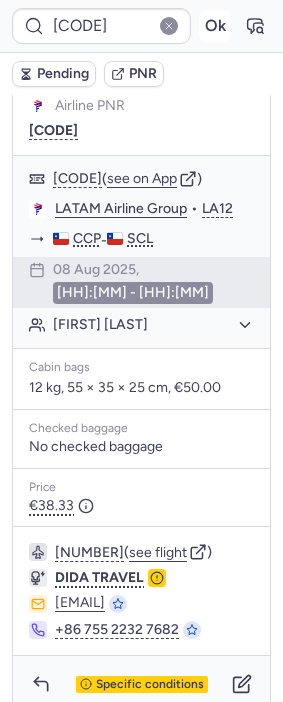 click on "Ok" at bounding box center [215, 26] 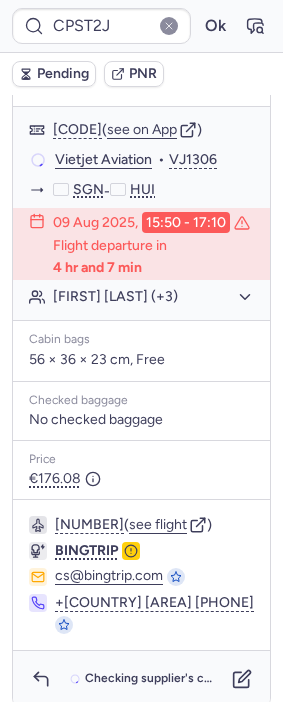 scroll, scrollTop: 430, scrollLeft: 0, axis: vertical 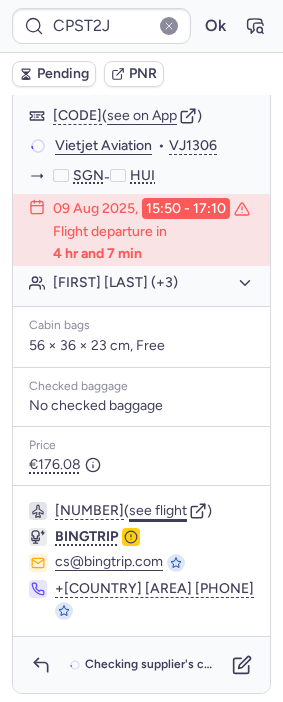 click on "see flight" 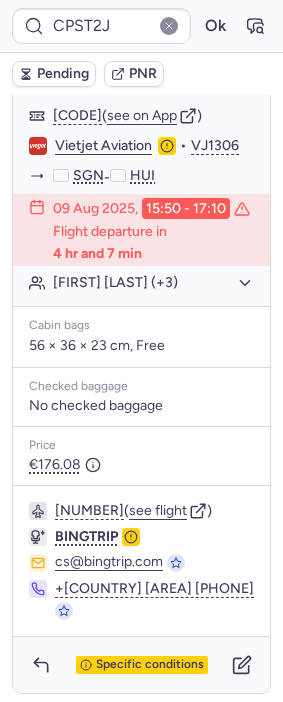 drag, startPoint x: 198, startPoint y: 33, endPoint x: 179, endPoint y: 46, distance: 23.021729 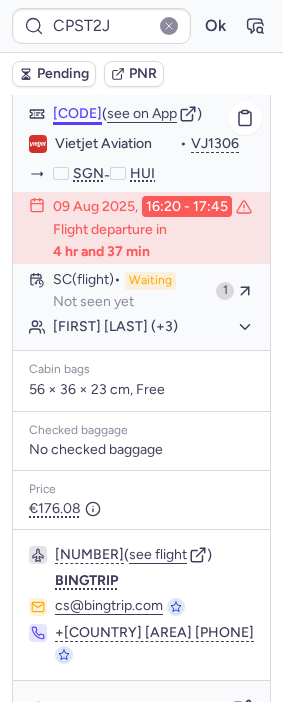 scroll, scrollTop: 430, scrollLeft: 0, axis: vertical 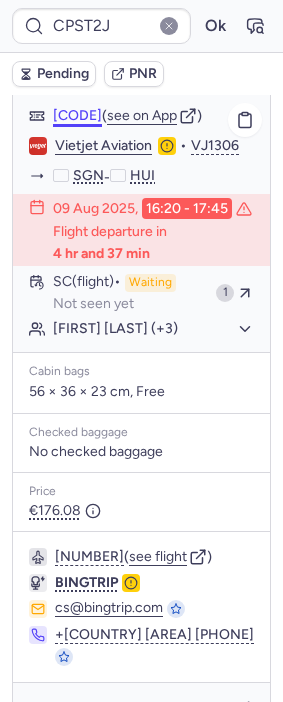 type on "CPZDDW" 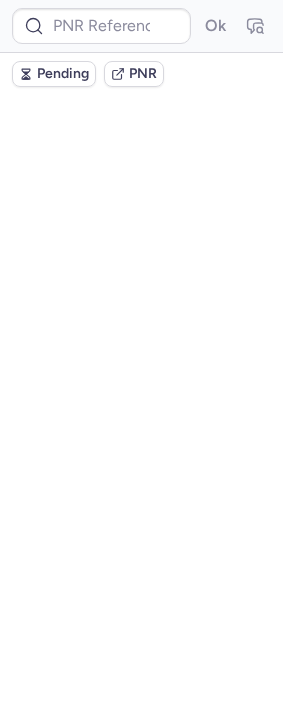 scroll, scrollTop: 0, scrollLeft: 0, axis: both 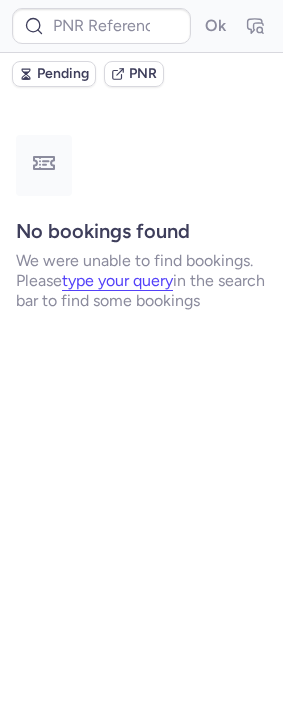 type on "[CODE]" 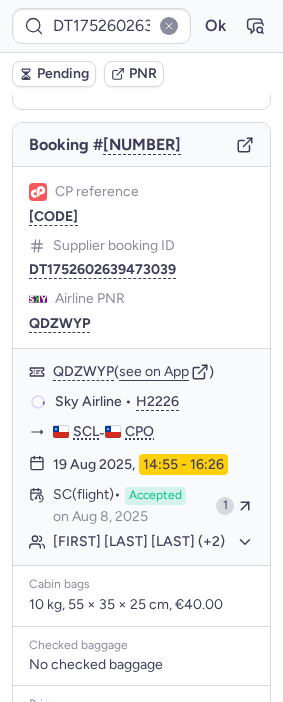 scroll, scrollTop: 222, scrollLeft: 0, axis: vertical 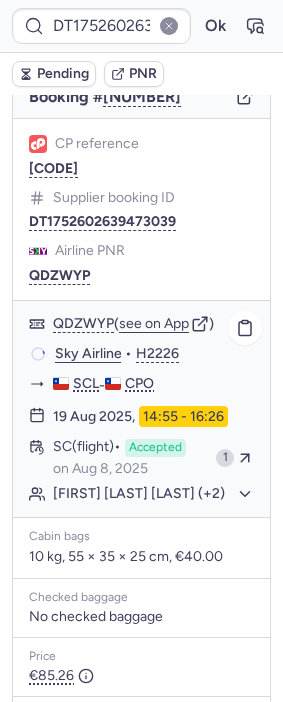 type on "[CODE]" 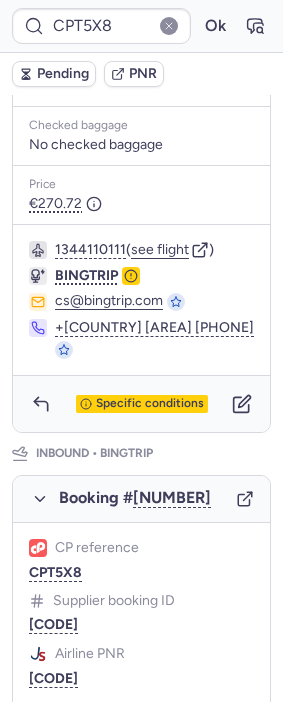 scroll, scrollTop: 777, scrollLeft: 0, axis: vertical 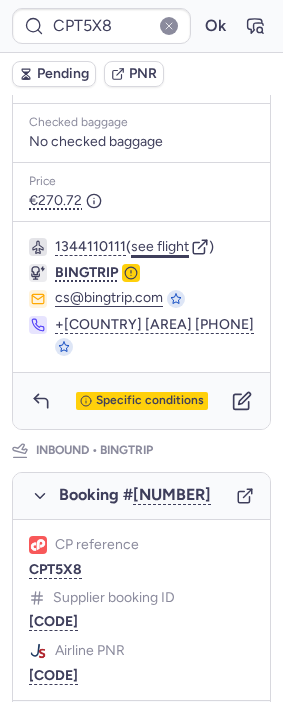 click on "see flight" 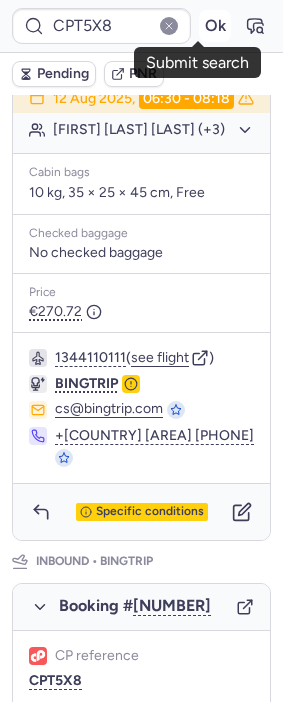 click on "Ok" at bounding box center (215, 26) 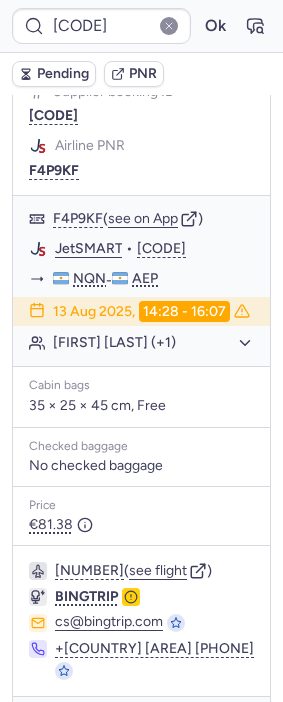 scroll, scrollTop: 666, scrollLeft: 0, axis: vertical 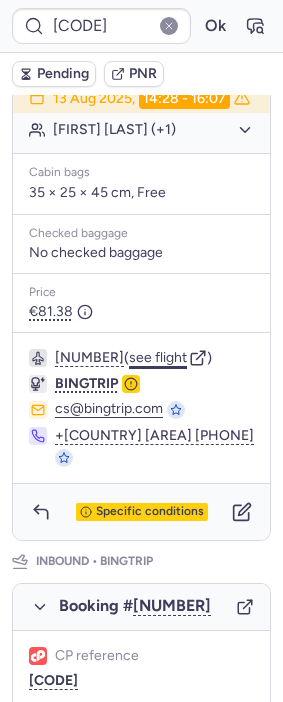 click on "see flight" 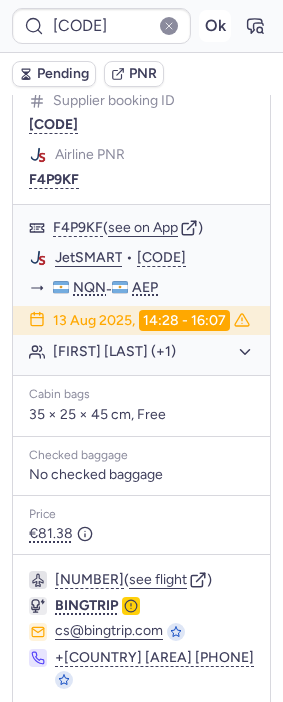 click on "Ok" at bounding box center (215, 26) 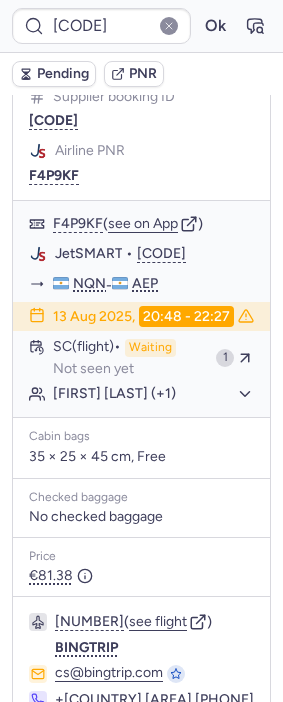 scroll, scrollTop: 444, scrollLeft: 0, axis: vertical 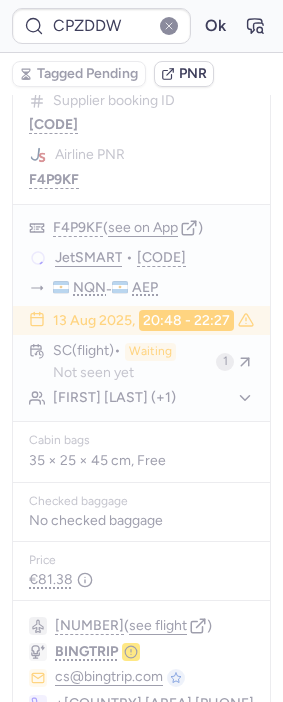 type on "10812522110834" 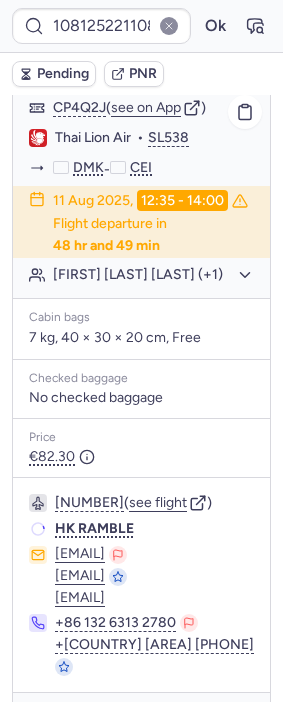 scroll, scrollTop: 111, scrollLeft: 0, axis: vertical 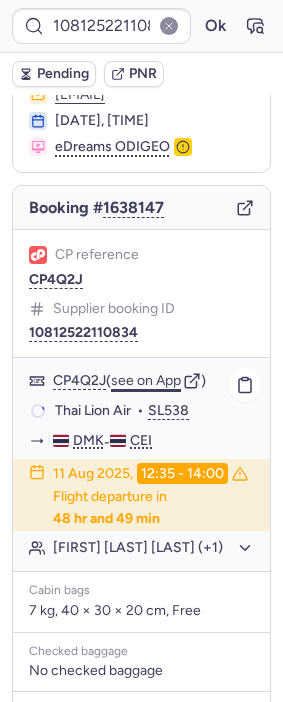 click on "see on App" 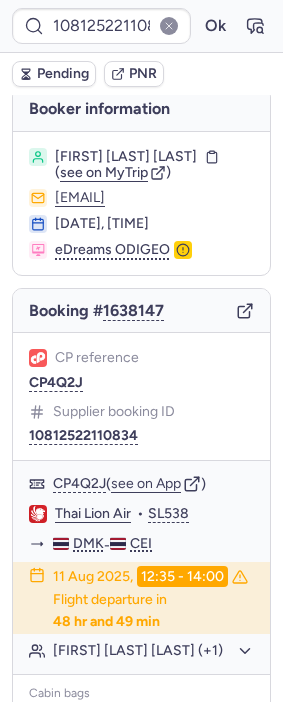 scroll, scrollTop: 0, scrollLeft: 0, axis: both 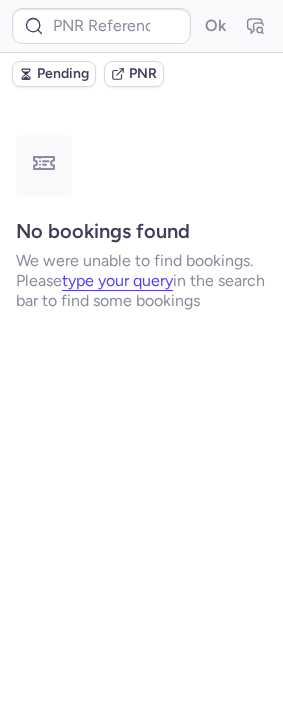 type on "[CODE]" 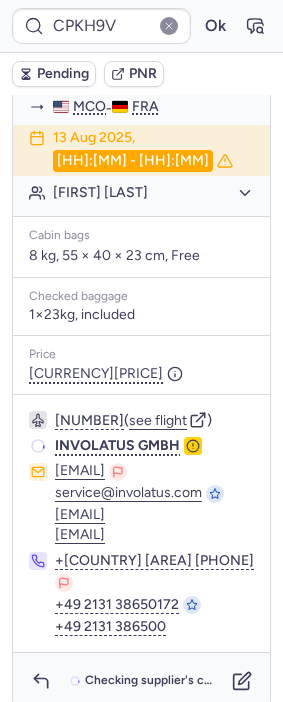 scroll, scrollTop: 464, scrollLeft: 0, axis: vertical 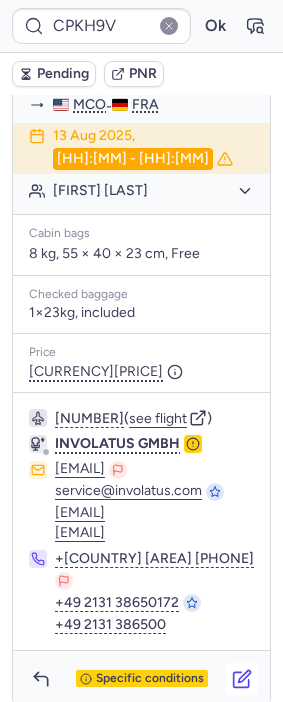click 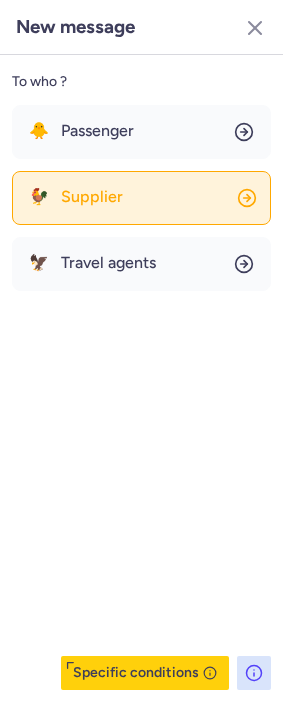click on "Supplier" at bounding box center (92, 197) 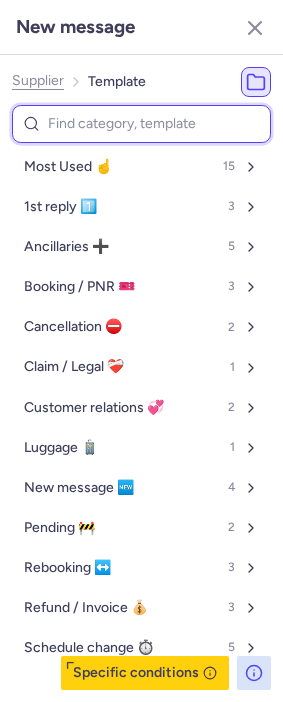 drag, startPoint x: 106, startPoint y: 142, endPoint x: 112, endPoint y: 122, distance: 20.880613 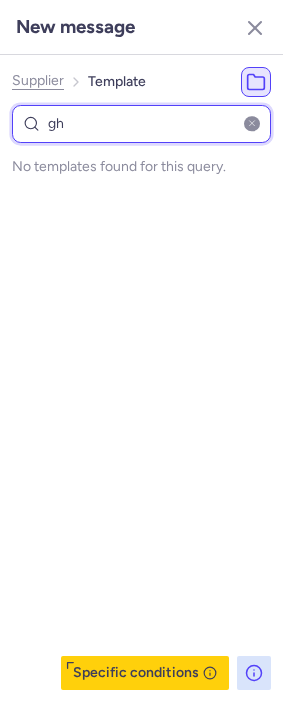 type on "g" 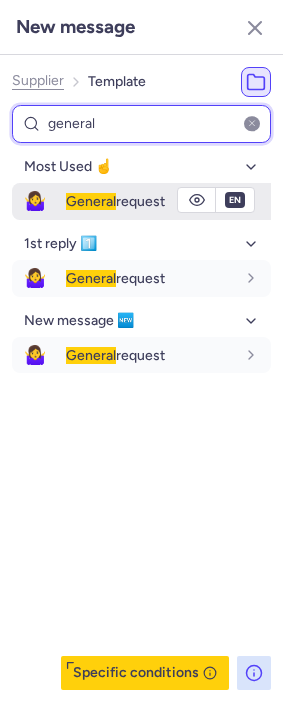 type on "general" 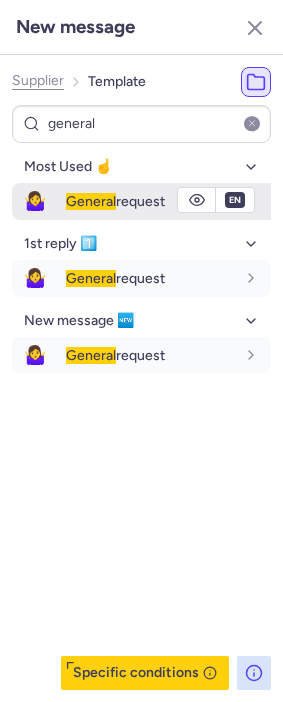 click on "General" at bounding box center [91, 201] 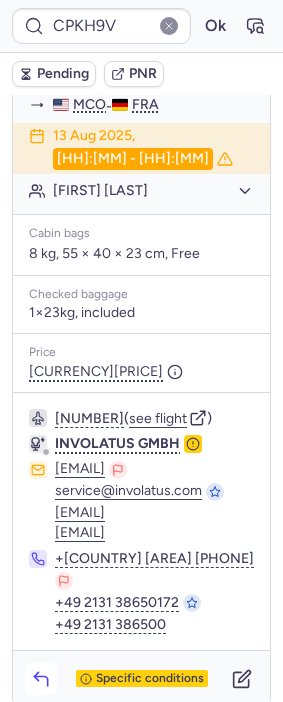 click at bounding box center (41, 679) 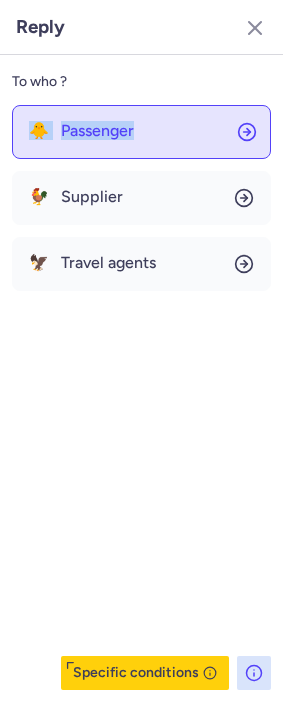 click on "To who ? 🐥 Passenger 🐓 Supplier 🦅 Travel agents  Specific conditions" 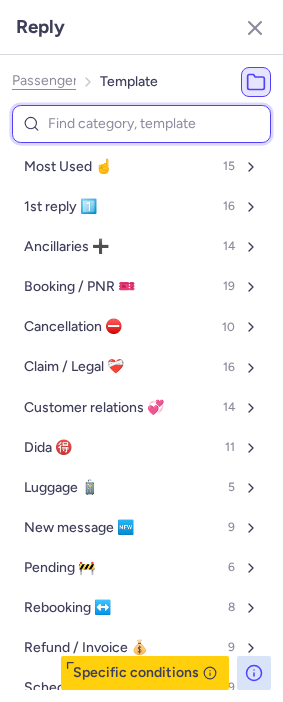 click at bounding box center (141, 124) 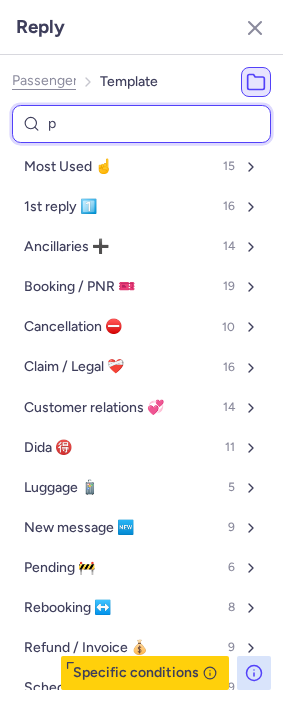 type on "pe" 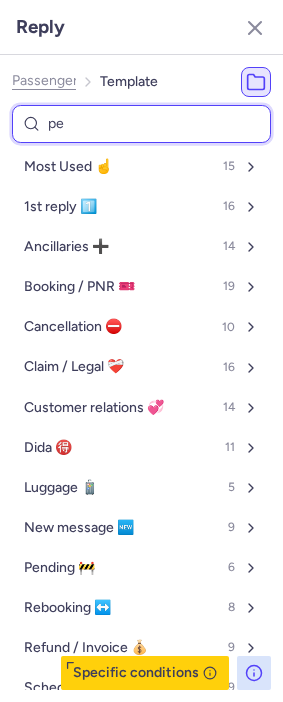 select on "en" 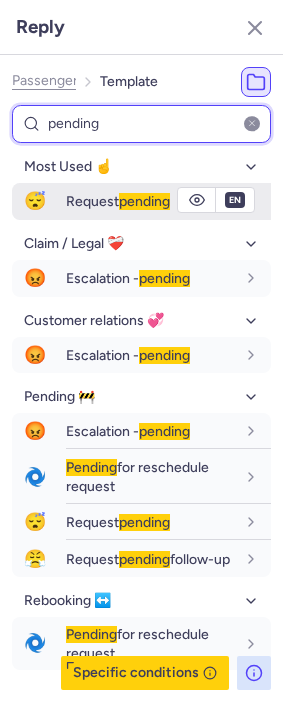 type on "pending" 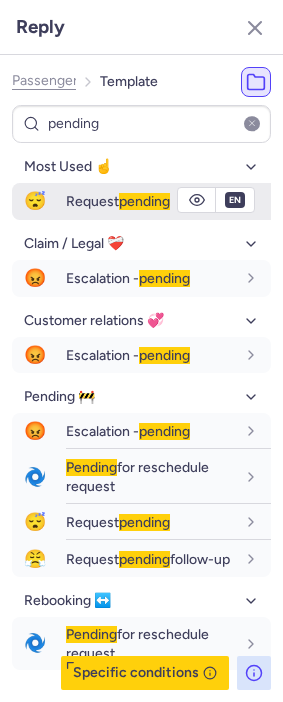 click on "Request  pending" at bounding box center (118, 201) 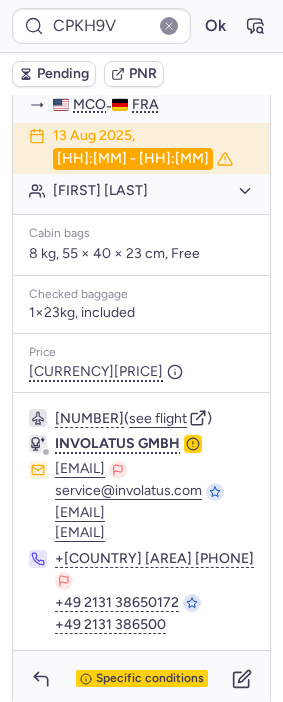 click on "Pending" at bounding box center [63, 74] 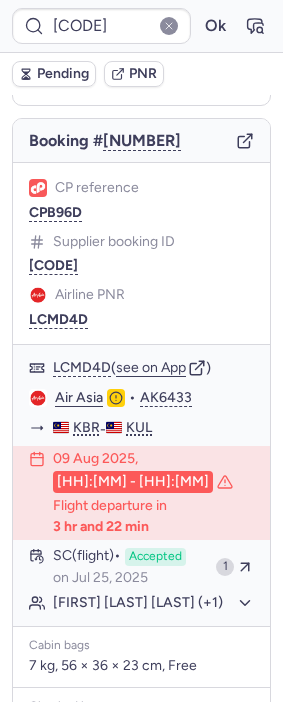 scroll, scrollTop: 553, scrollLeft: 0, axis: vertical 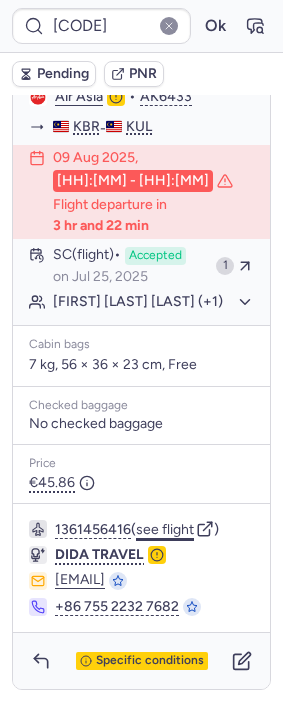 click on "see flight" 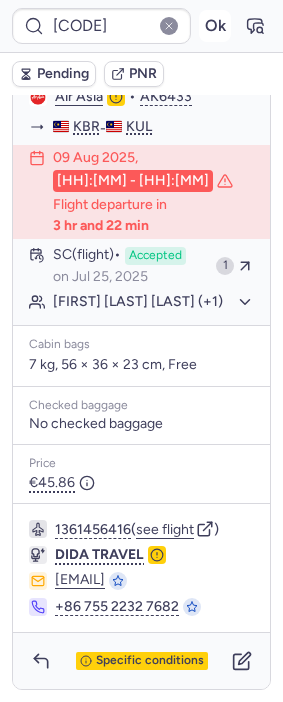 click on "Ok" at bounding box center (215, 26) 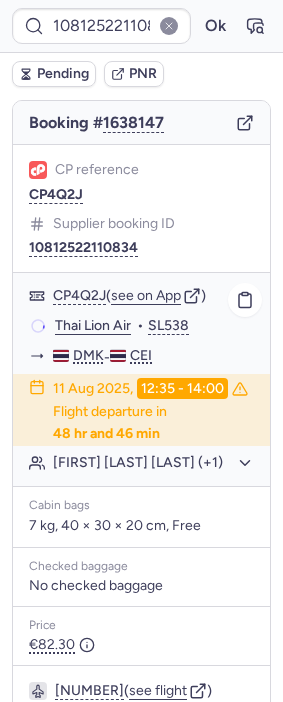 scroll, scrollTop: 0, scrollLeft: 0, axis: both 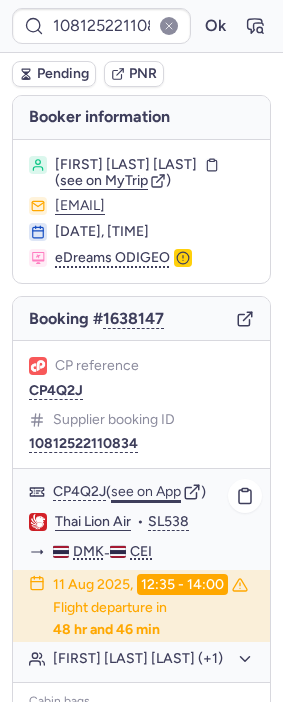 click on "see on App" 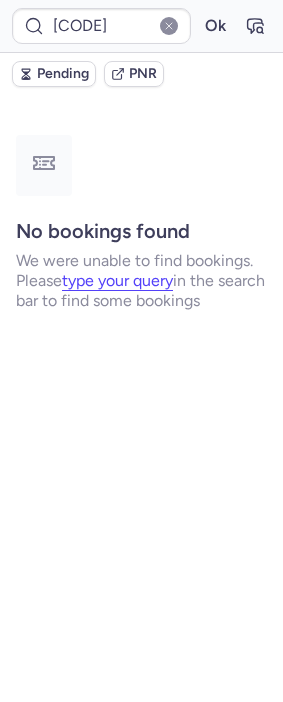 type on "CP6GT5" 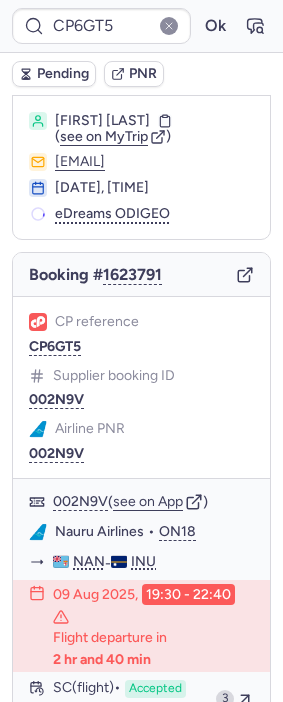 scroll, scrollTop: 222, scrollLeft: 0, axis: vertical 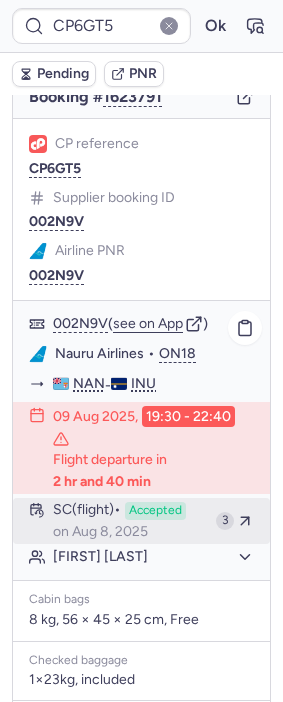 click on "[DATE]" at bounding box center [130, 521] 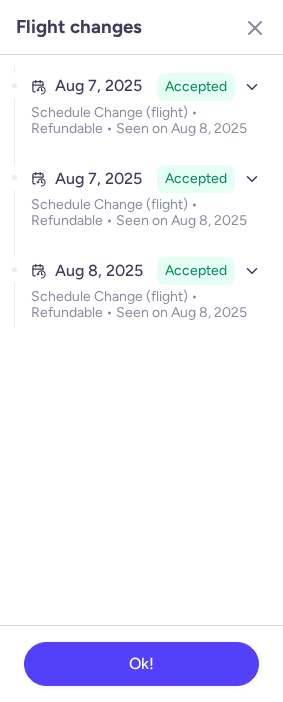 click on "[DATE] Accepted Schedule Change (flight) • Refundable • Seen on [DATE]" at bounding box center (148, 205) 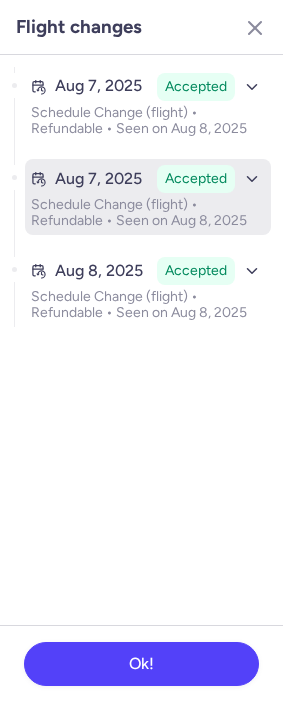 click on "Schedule Change (flight) • Refundable • Seen on Aug 8, 2025" at bounding box center [148, 213] 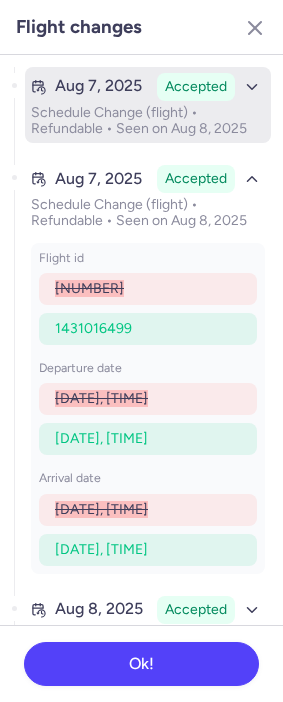 click on "Schedule Change (flight) • Refundable • Seen on Aug 8, 2025" at bounding box center (148, 121) 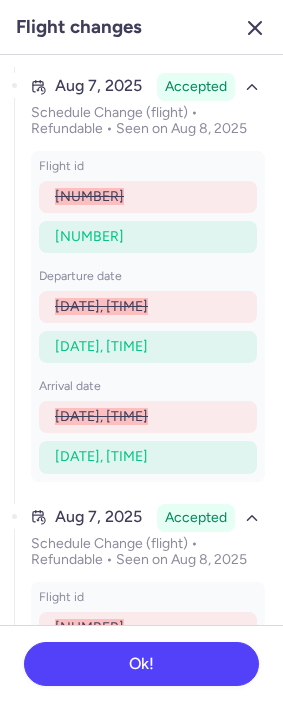 click 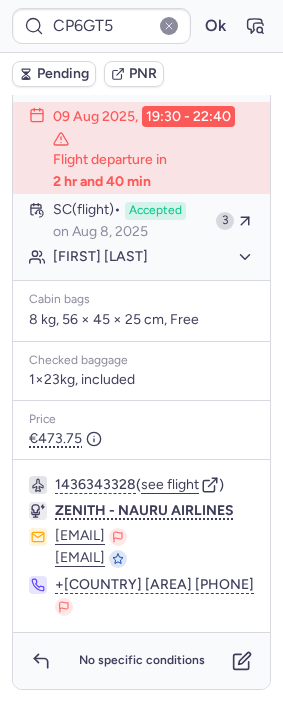 scroll, scrollTop: 595, scrollLeft: 0, axis: vertical 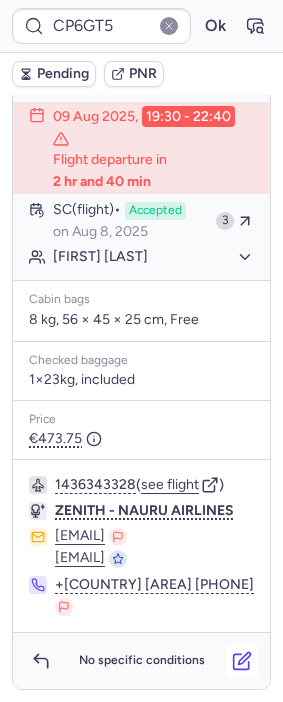 click 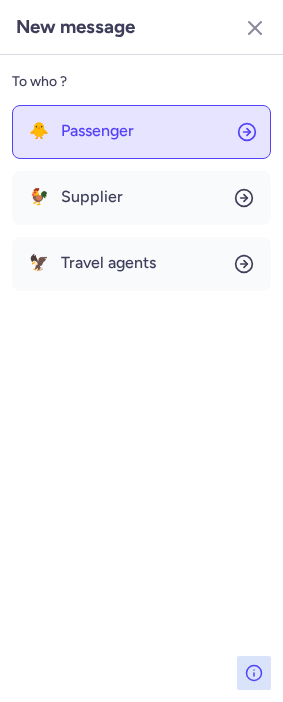 click on "Passenger" at bounding box center (97, 131) 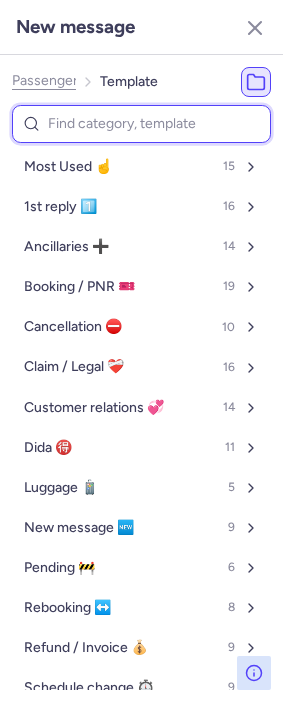 click at bounding box center (141, 124) 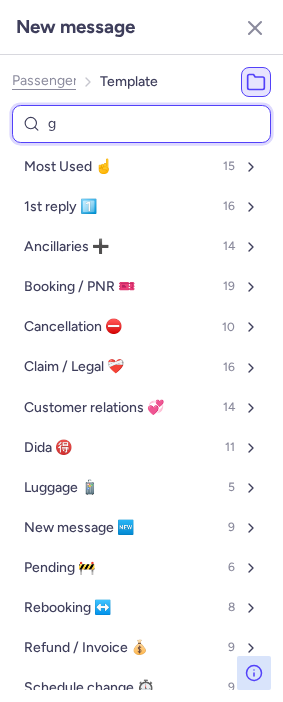 type on "ge" 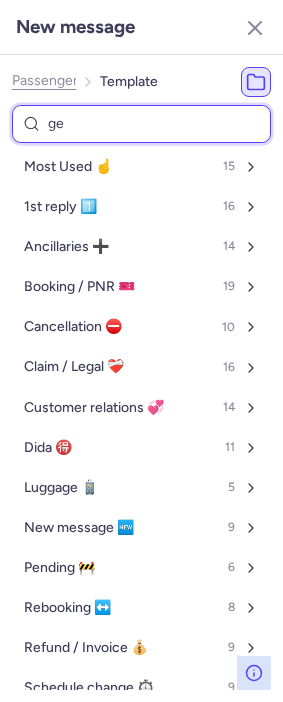 select on "en" 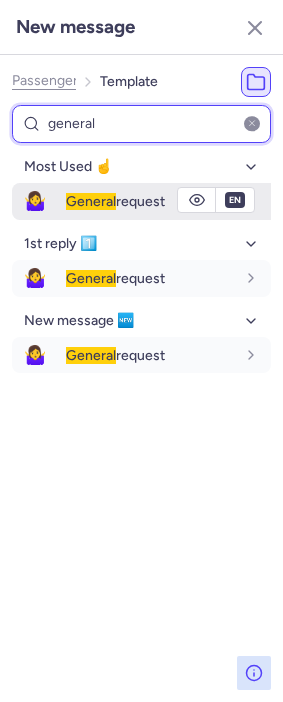type on "general" 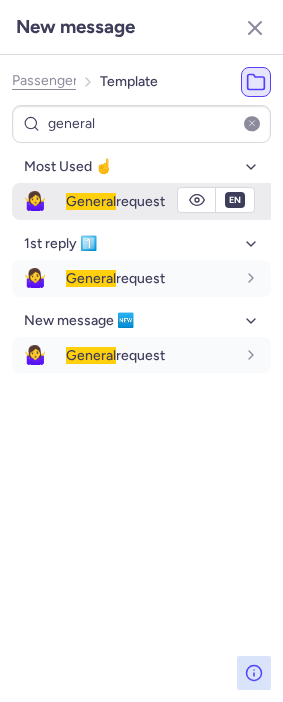 click on "General" at bounding box center (91, 201) 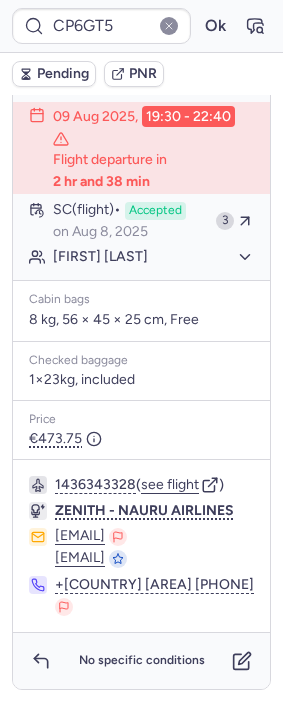 click on "Pending" at bounding box center [63, 74] 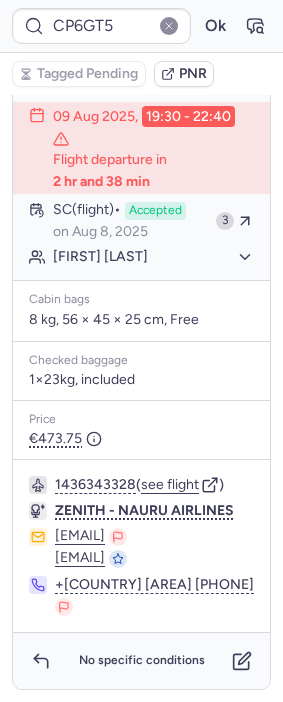 type on "CP23WR" 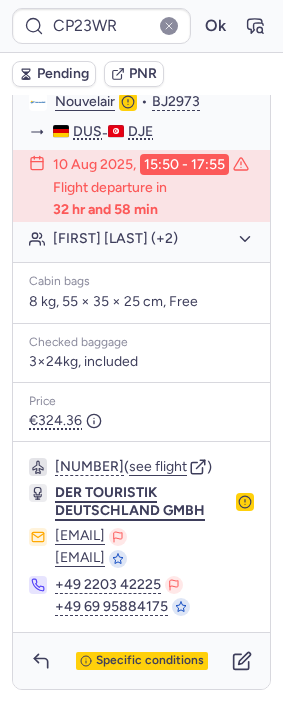 scroll, scrollTop: 406, scrollLeft: 0, axis: vertical 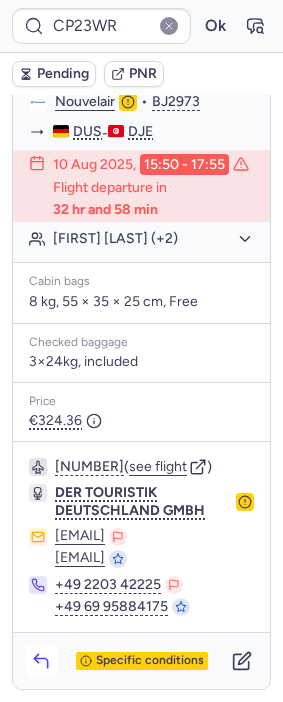 click 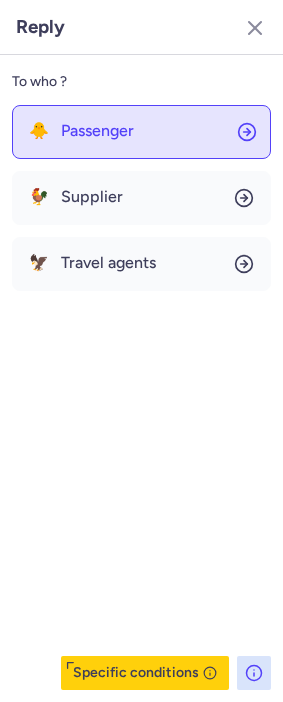 click on "🐥 Passenger" 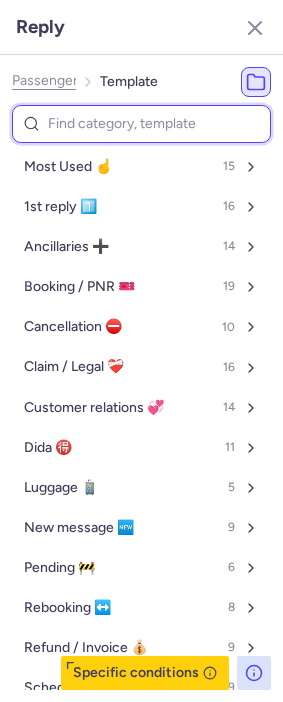 click at bounding box center [141, 124] 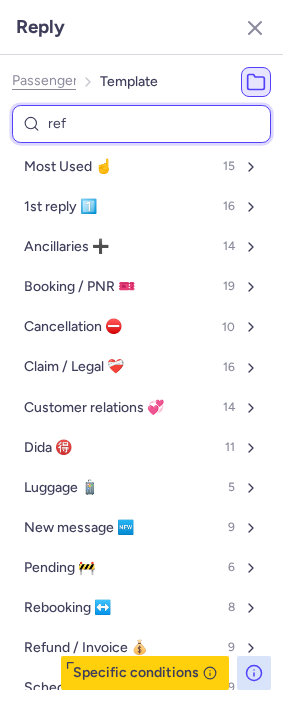 type on "refu" 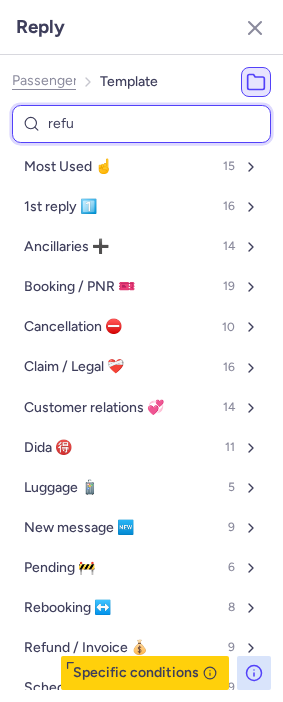 select on "en" 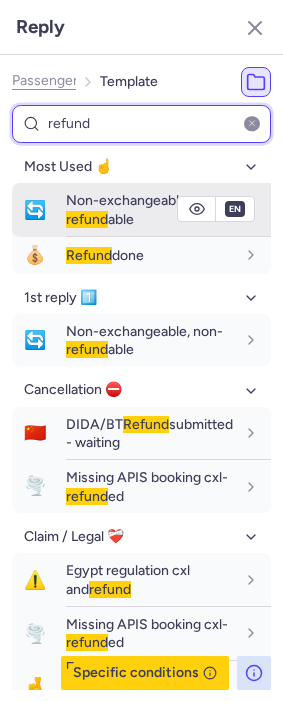 type on "refund" 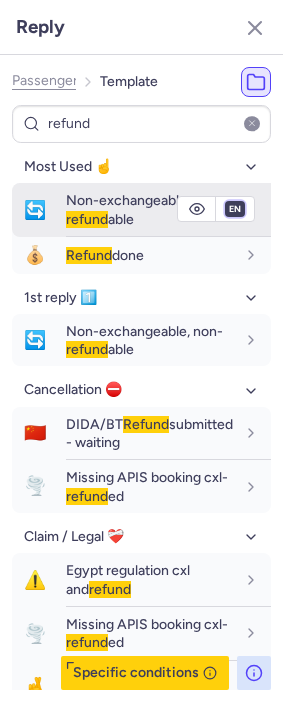 click on "fr en de nl pt es it ru" at bounding box center (235, 209) 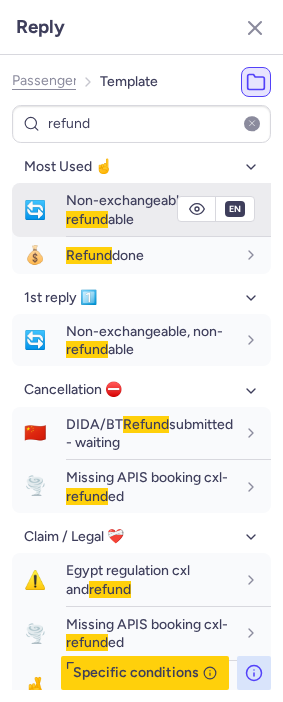 click on "fr en de nl pt es it ru" at bounding box center (235, 209) 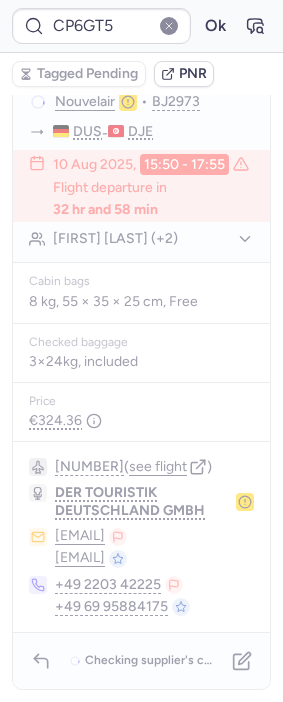 type on "[NUMBER]" 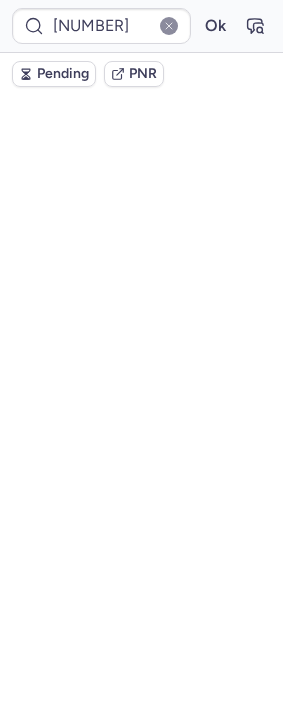 scroll, scrollTop: 0, scrollLeft: 0, axis: both 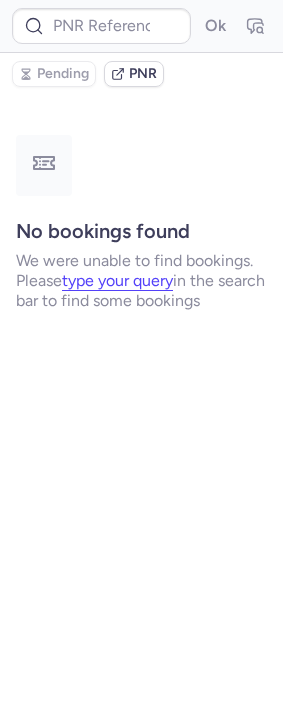 type on "[NUMBER]" 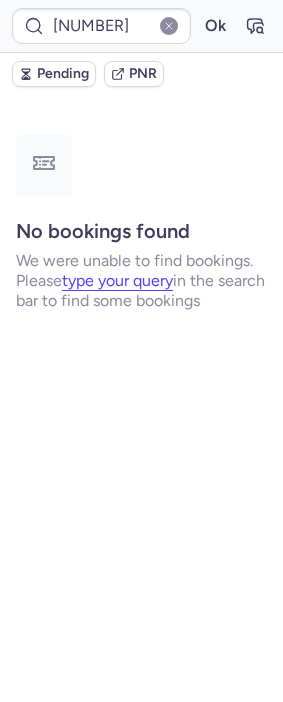type on "CP23WR" 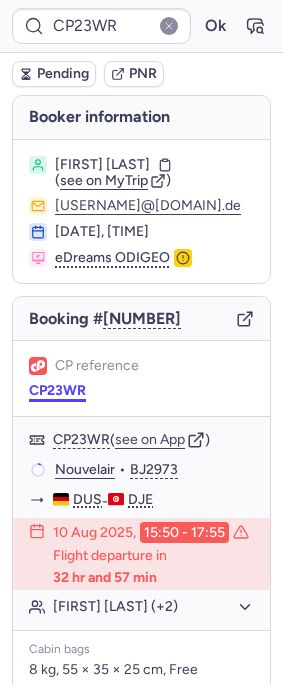 click on "CP23WR" at bounding box center (57, 391) 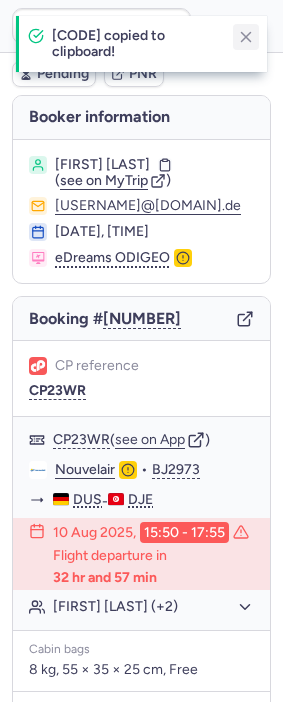 click 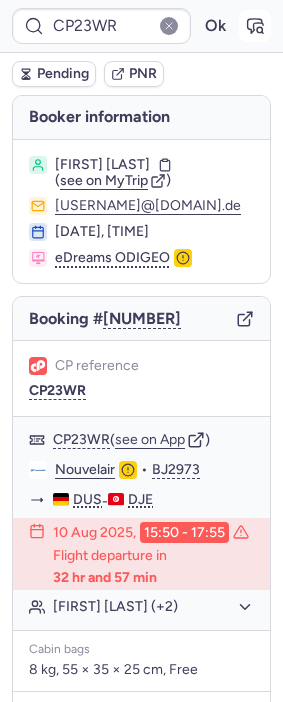 click 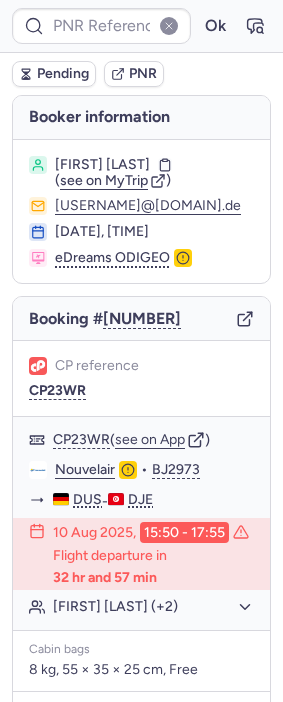 type on "CP23WR" 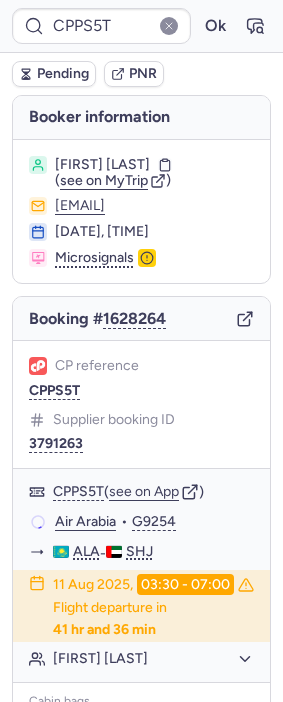 type on "CPIX5B" 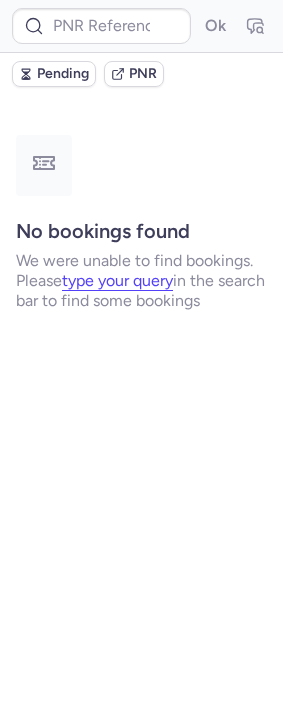 type on "[CODE]" 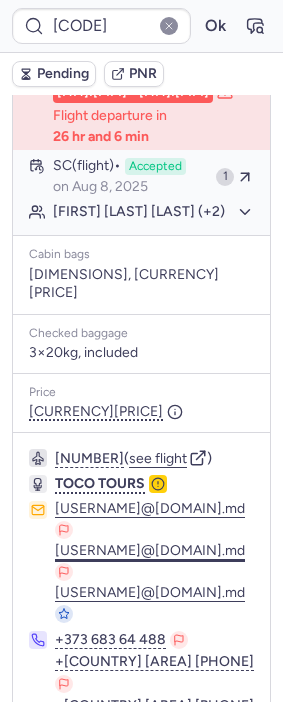 scroll, scrollTop: 537, scrollLeft: 0, axis: vertical 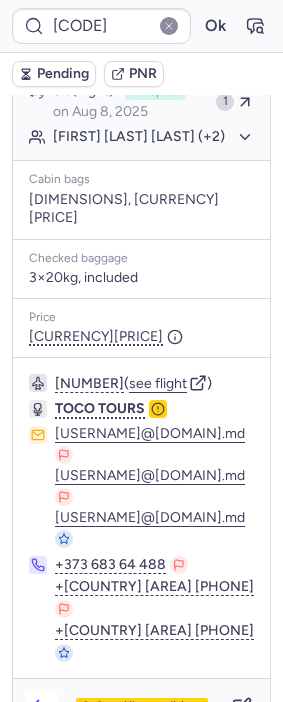 click 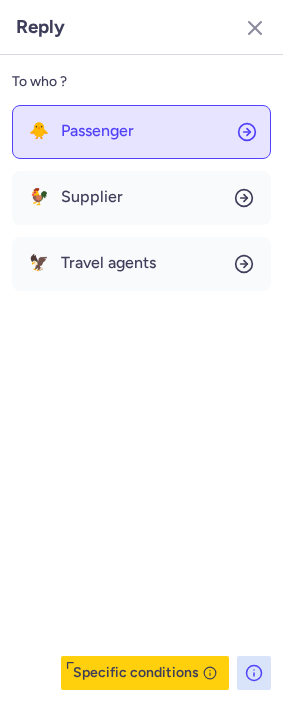 click on "🐥 Passenger" 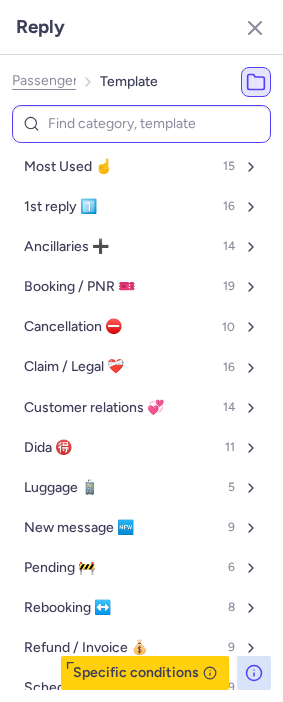 click at bounding box center (141, 124) 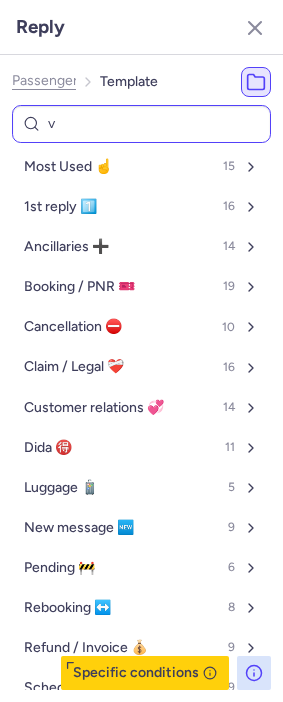type on "vo" 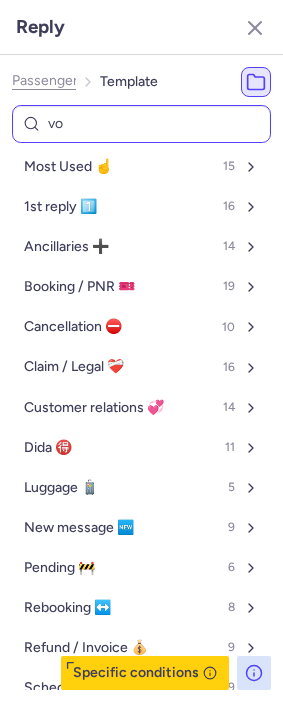 select on "en" 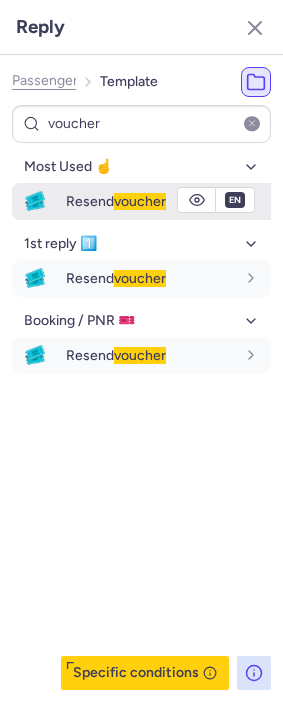 type on "voucher" 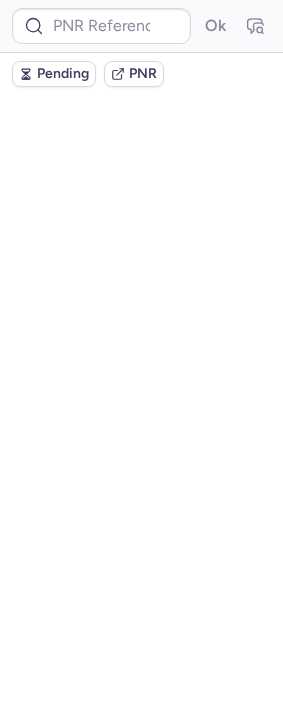 scroll, scrollTop: 0, scrollLeft: 0, axis: both 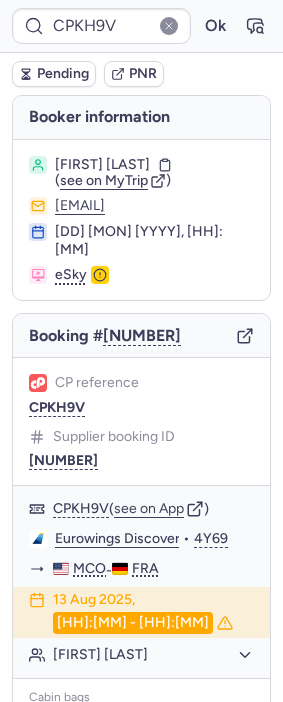 type on "CPPS5T" 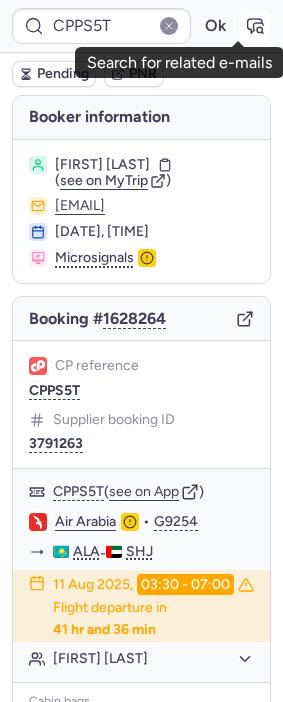 click 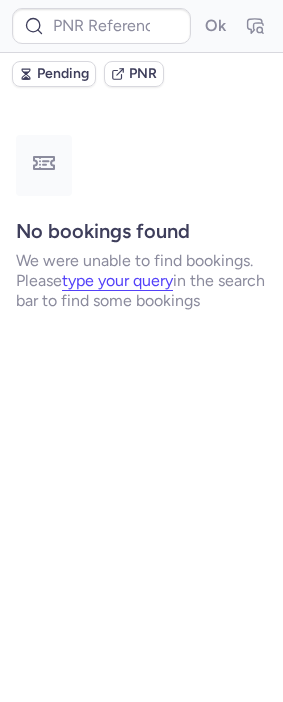type on "DT1753749910905066" 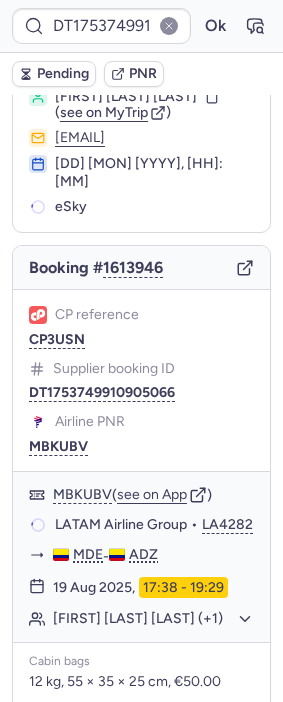 scroll, scrollTop: 333, scrollLeft: 0, axis: vertical 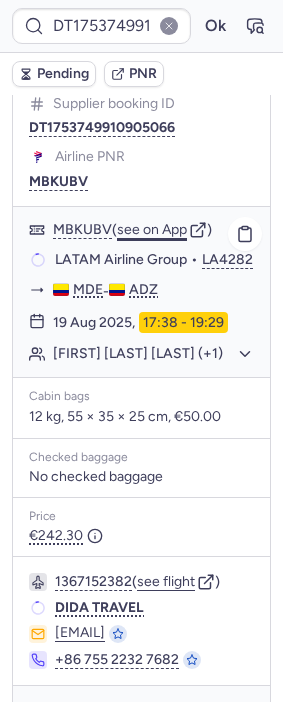 click on "see on App" 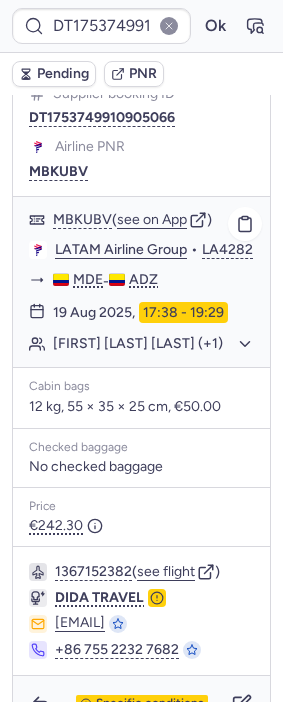 scroll, scrollTop: 335, scrollLeft: 0, axis: vertical 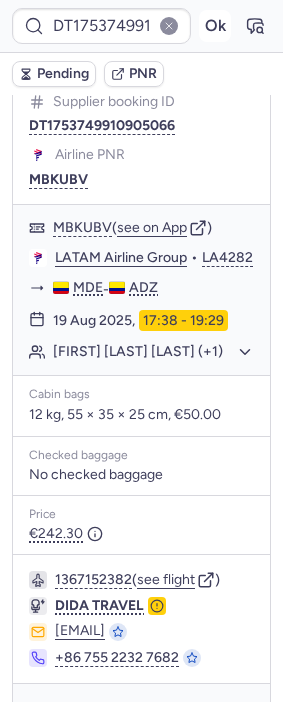 click on "Ok" at bounding box center [215, 26] 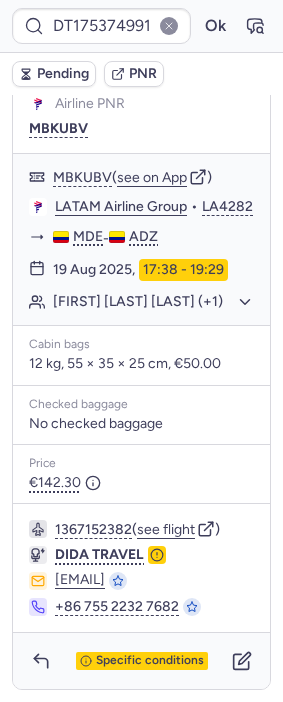 scroll, scrollTop: 490, scrollLeft: 0, axis: vertical 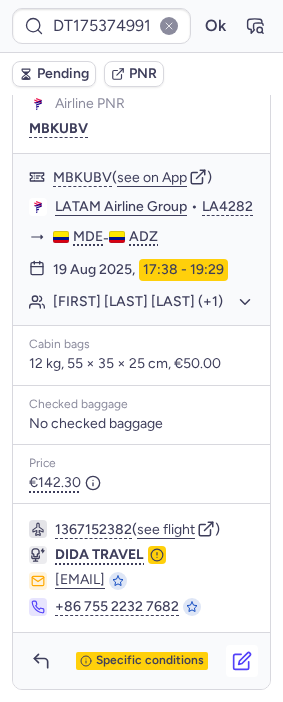 click 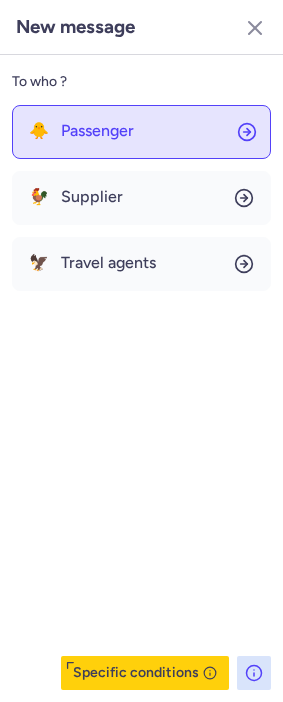 click on "🐥 Passenger" 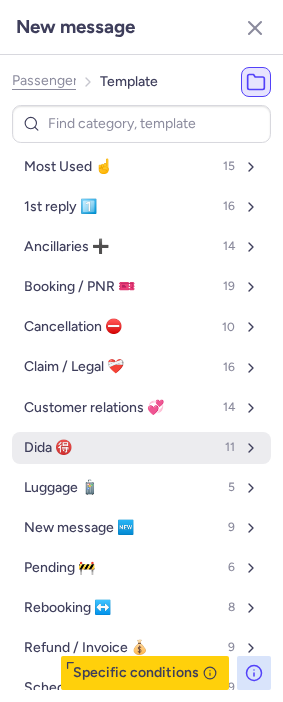 drag, startPoint x: 118, startPoint y: 458, endPoint x: 118, endPoint y: 435, distance: 23 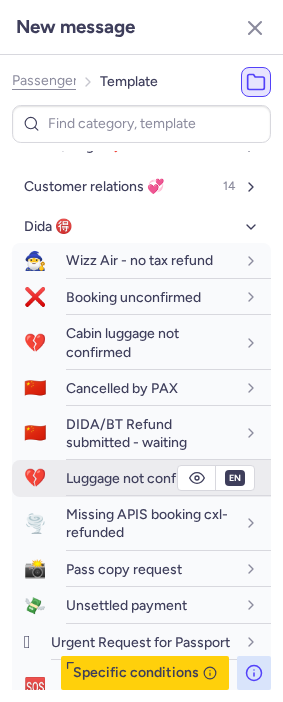 scroll, scrollTop: 222, scrollLeft: 0, axis: vertical 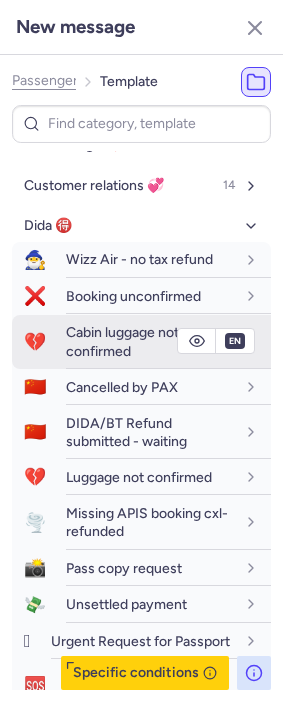 click on "Cabin luggage not confirmed" at bounding box center [122, 341] 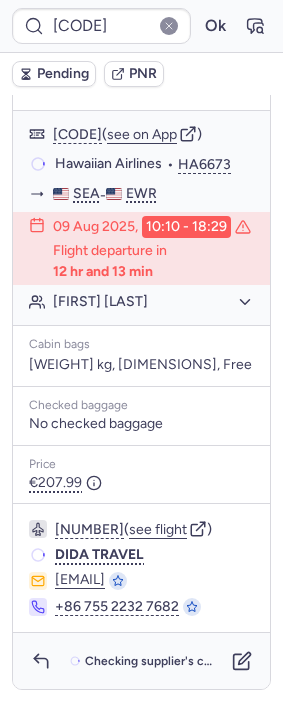 scroll, scrollTop: 450, scrollLeft: 0, axis: vertical 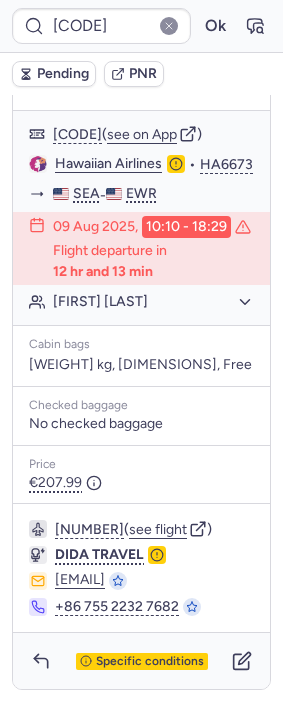 type on "CPIX5B" 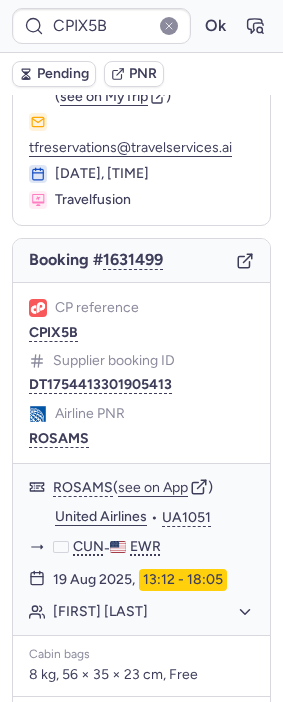scroll, scrollTop: 59, scrollLeft: 0, axis: vertical 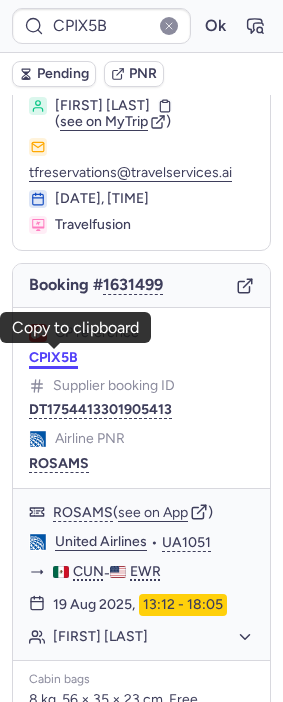 click on "CPIX5B" at bounding box center (53, 358) 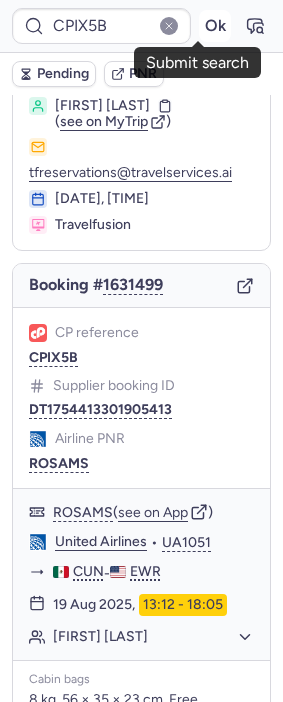 click on "Ok" at bounding box center (215, 26) 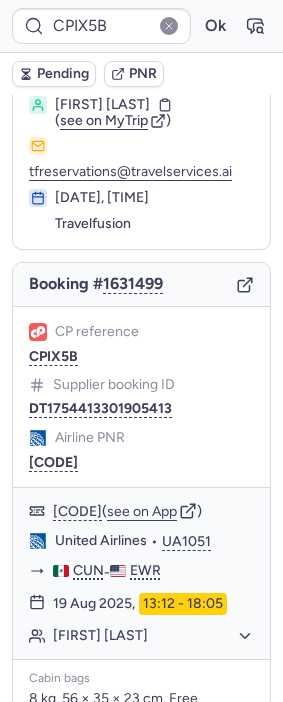 scroll, scrollTop: 59, scrollLeft: 0, axis: vertical 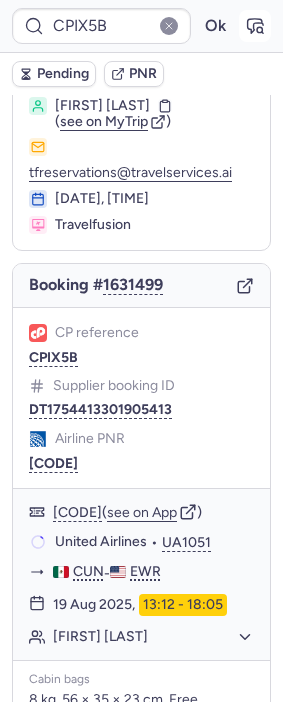 click 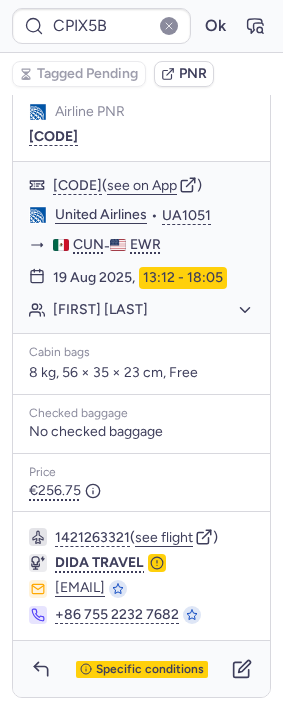 scroll, scrollTop: 392, scrollLeft: 0, axis: vertical 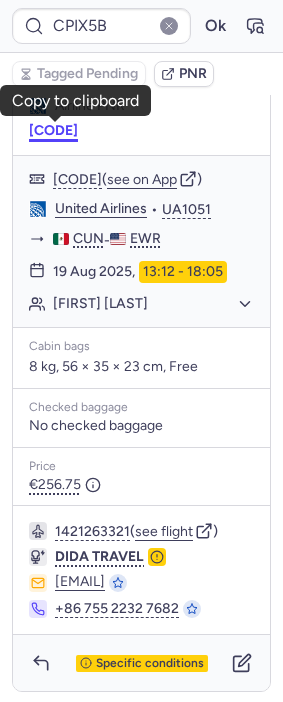 click on "[CODE]" at bounding box center [53, 131] 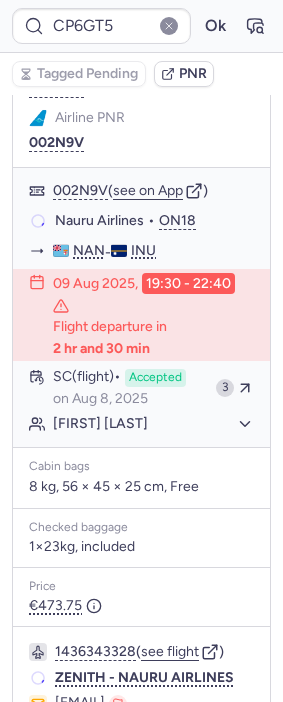 scroll, scrollTop: 352, scrollLeft: 0, axis: vertical 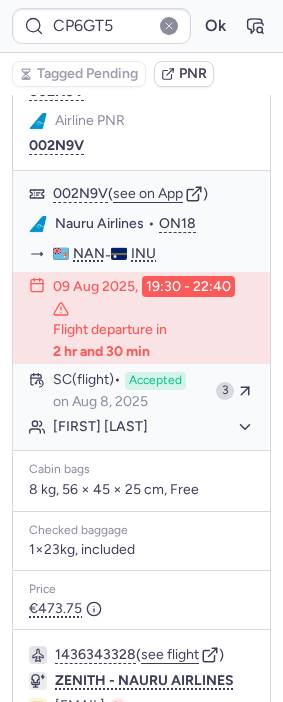 type on "CPWMNY" 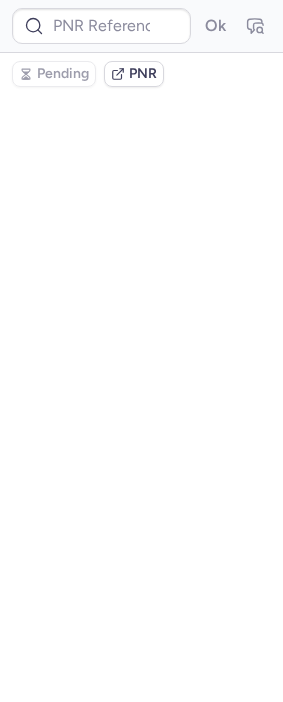 scroll, scrollTop: 0, scrollLeft: 0, axis: both 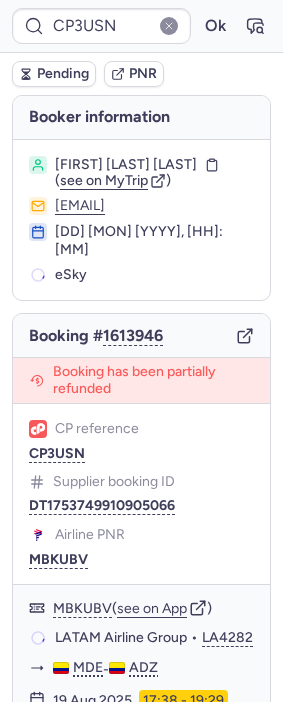 type on "CPPS5T" 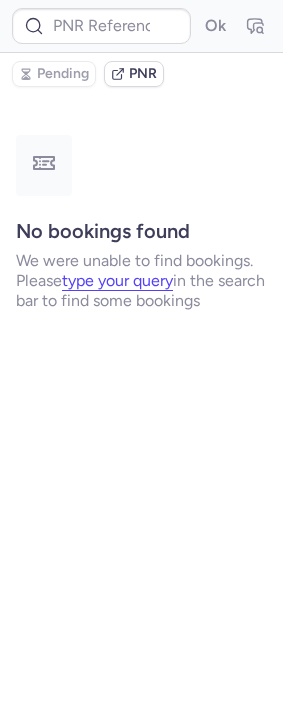 type on "CP23WR" 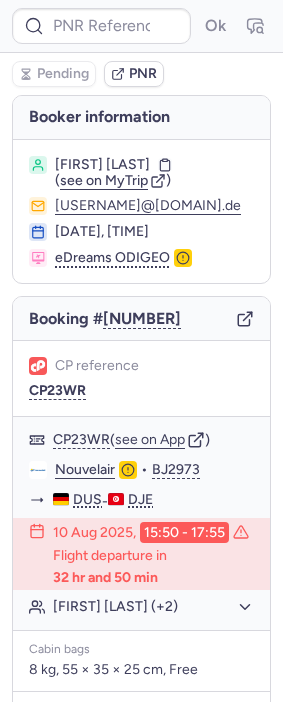 type on "CP6GT5" 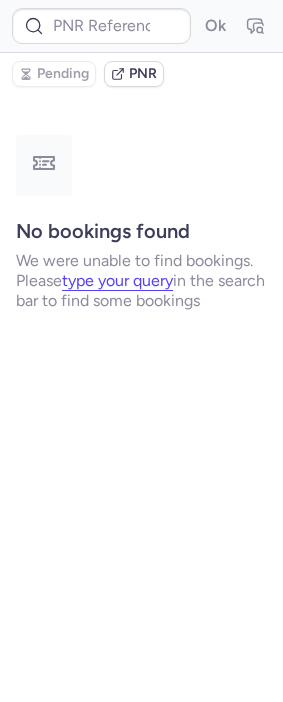 type on "[NUMBER]" 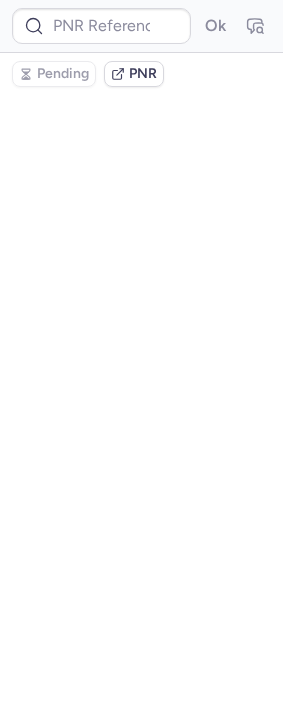 type on "CP6GT5" 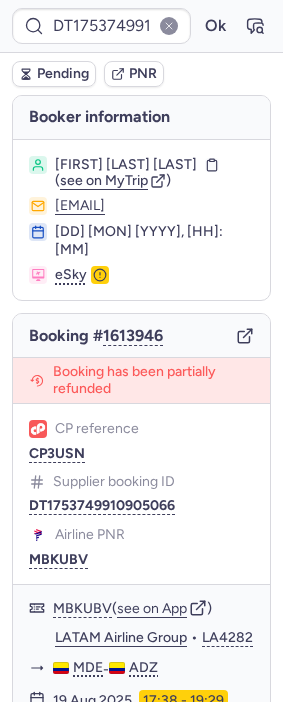 type on "[CODE]" 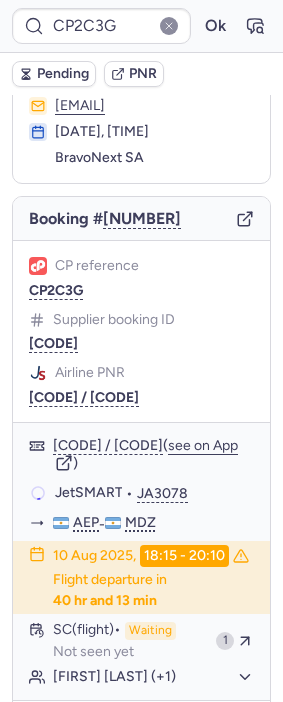 scroll, scrollTop: 96, scrollLeft: 0, axis: vertical 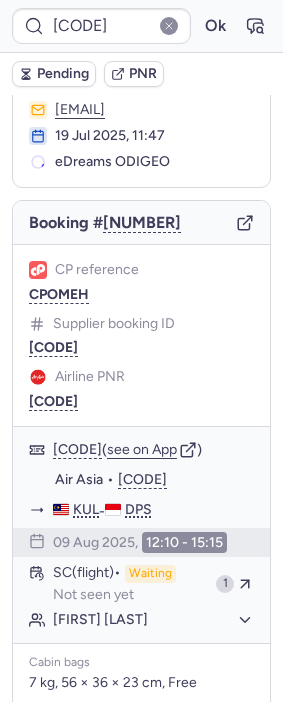 type on "DT1754660444005337" 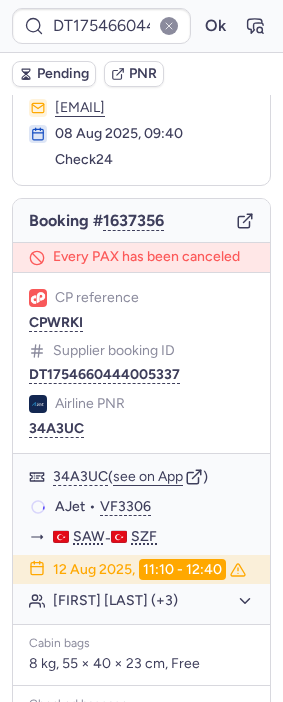 scroll, scrollTop: 96, scrollLeft: 0, axis: vertical 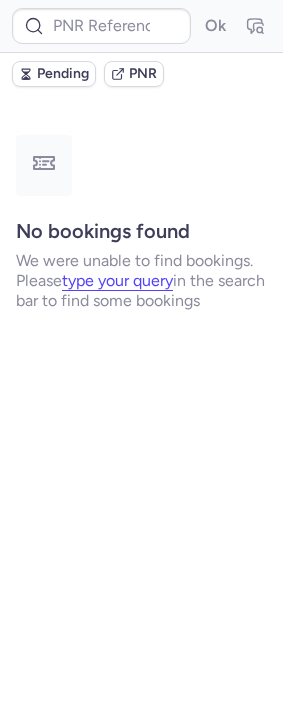 type on "CPWMNY" 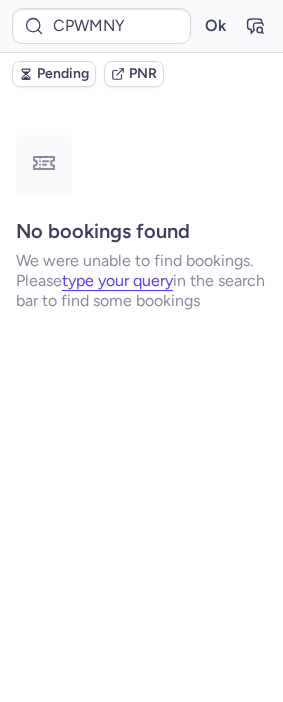 scroll, scrollTop: 0, scrollLeft: 0, axis: both 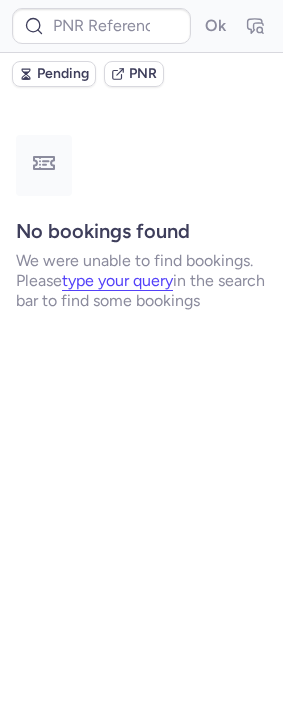 type on "CPKH9V" 